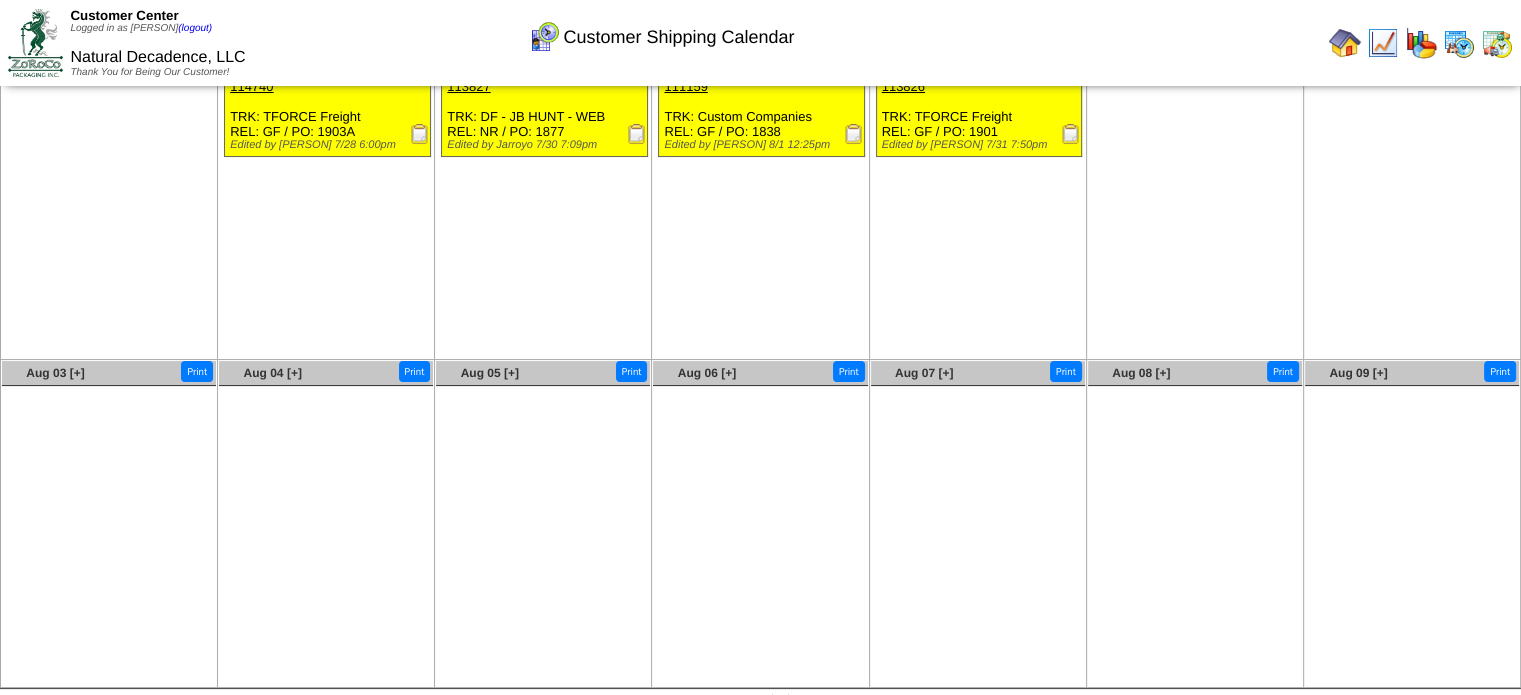 scroll, scrollTop: 0, scrollLeft: 0, axis: both 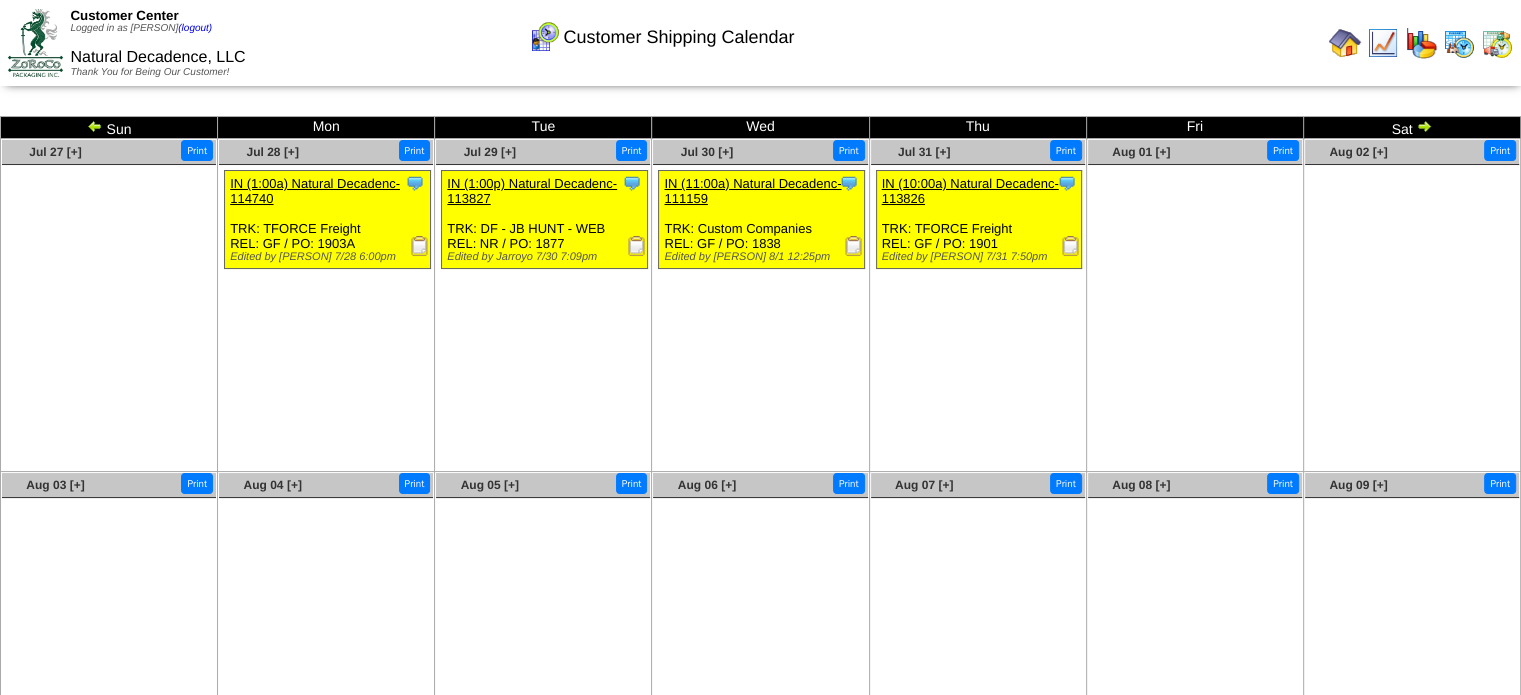 click at bounding box center (1345, 43) 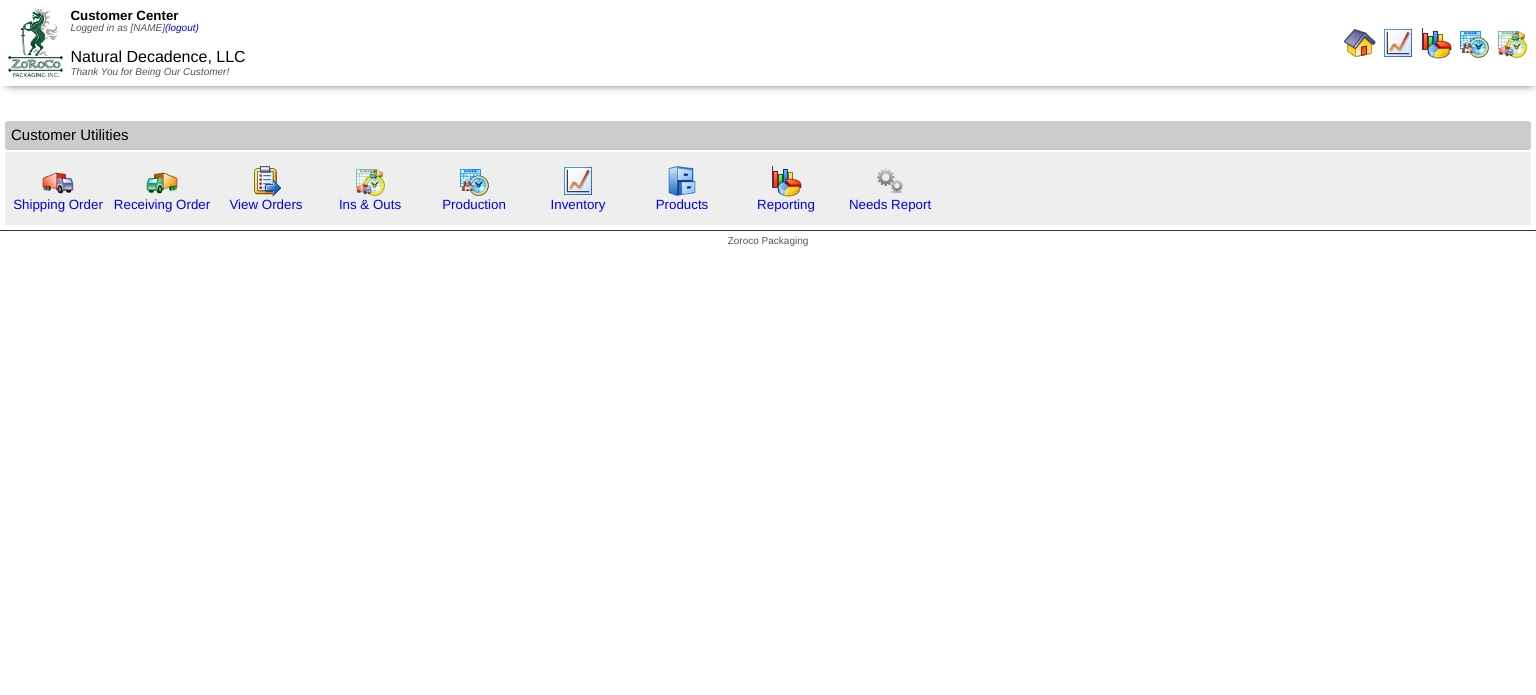 scroll, scrollTop: 0, scrollLeft: 0, axis: both 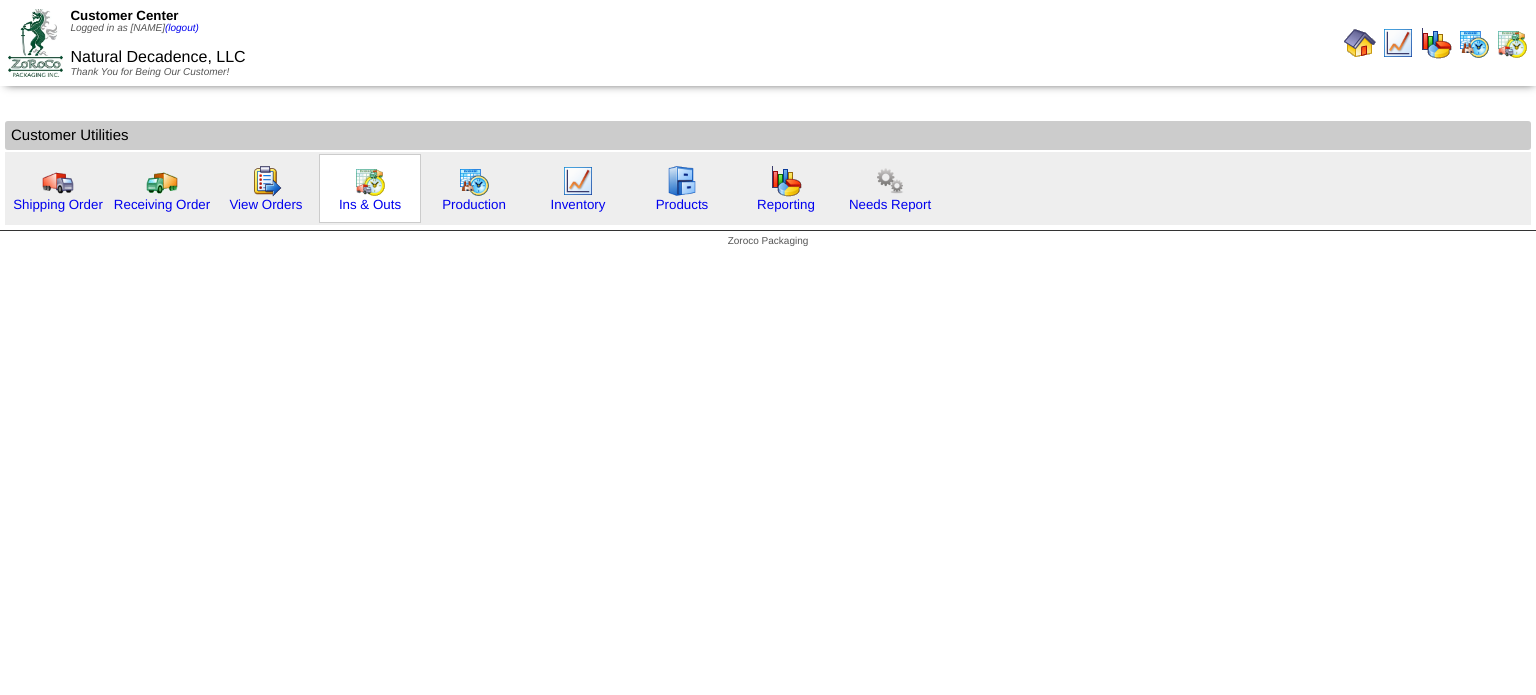 click on "Ins & Outs" at bounding box center (370, 188) 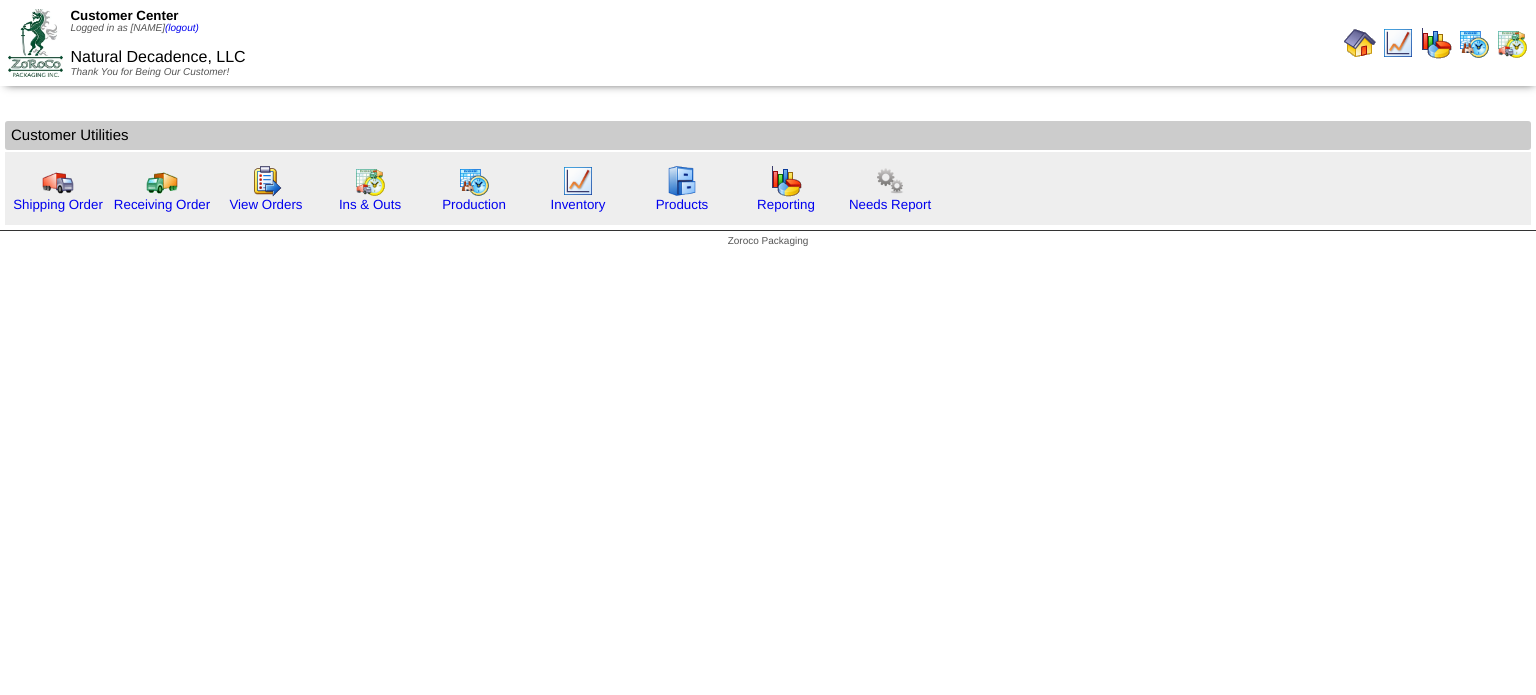 click on "Customer Center
Logged in as Nnash                                                                             (logout)
Natural Decadence, LLC
Thank You for Being Our Customer!" at bounding box center (768, 129) 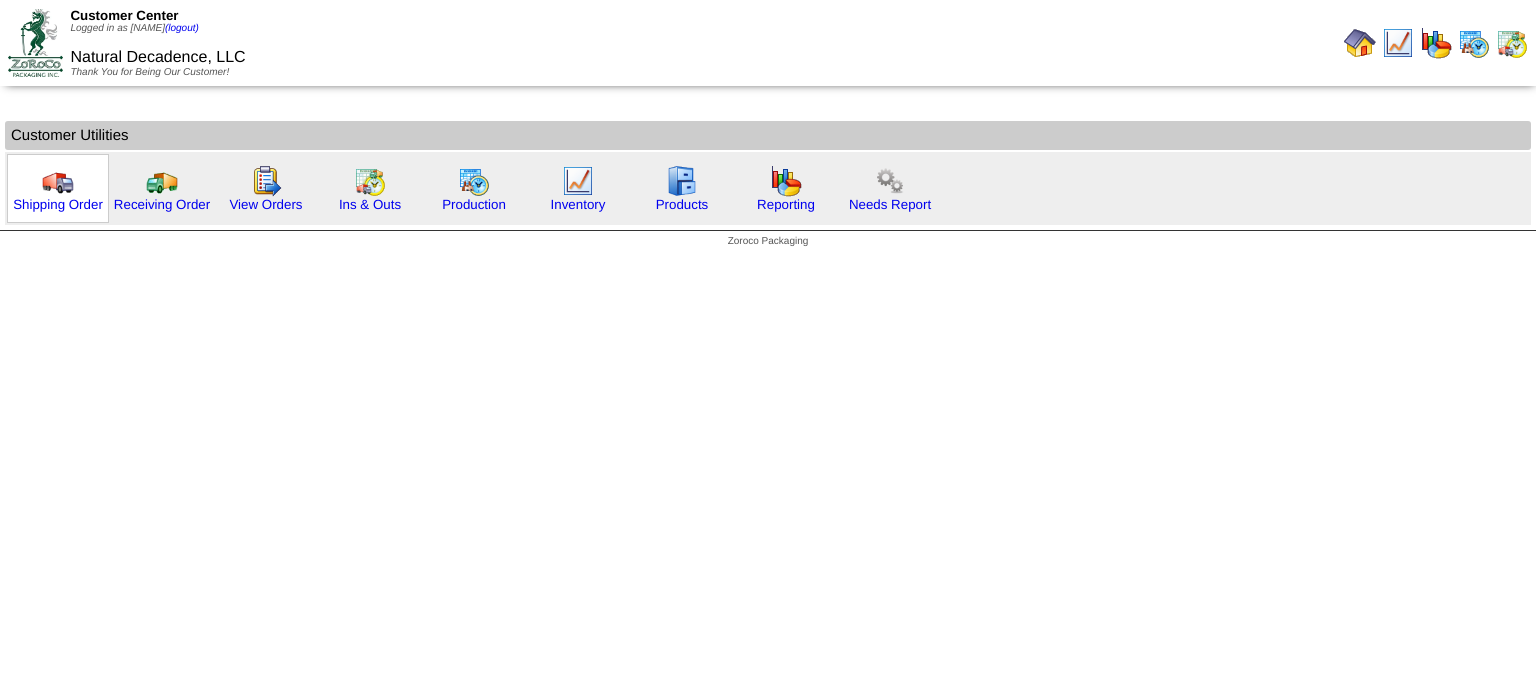 click at bounding box center [58, 181] 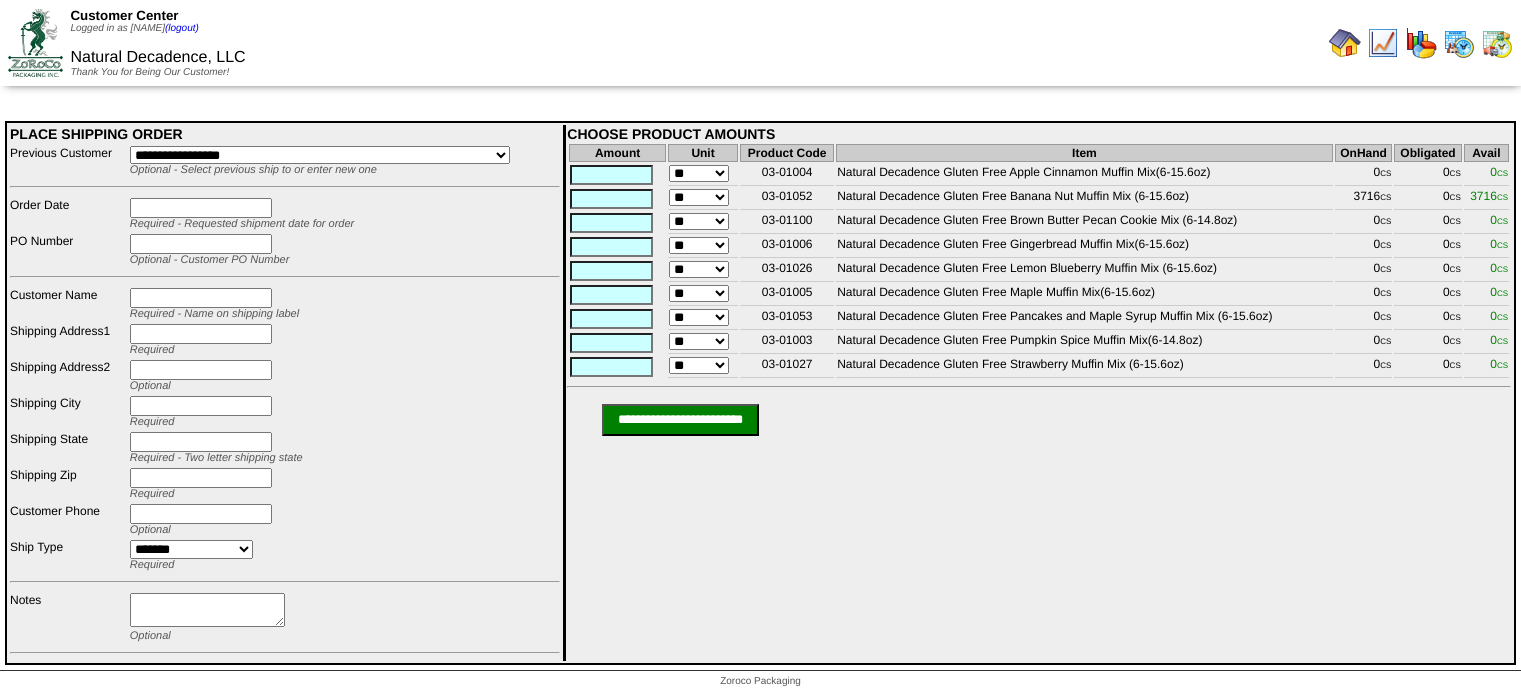 scroll, scrollTop: 0, scrollLeft: 0, axis: both 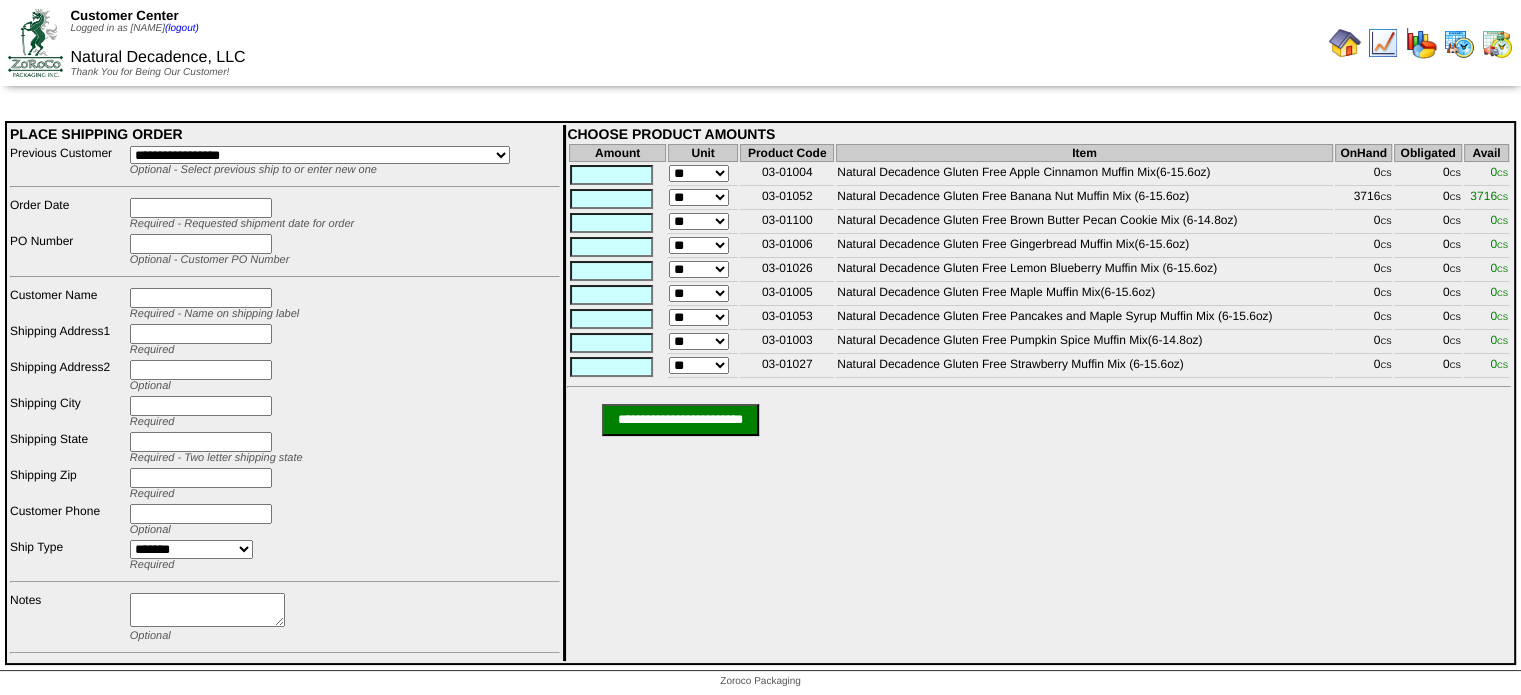 click on "**********" at bounding box center [320, 155] 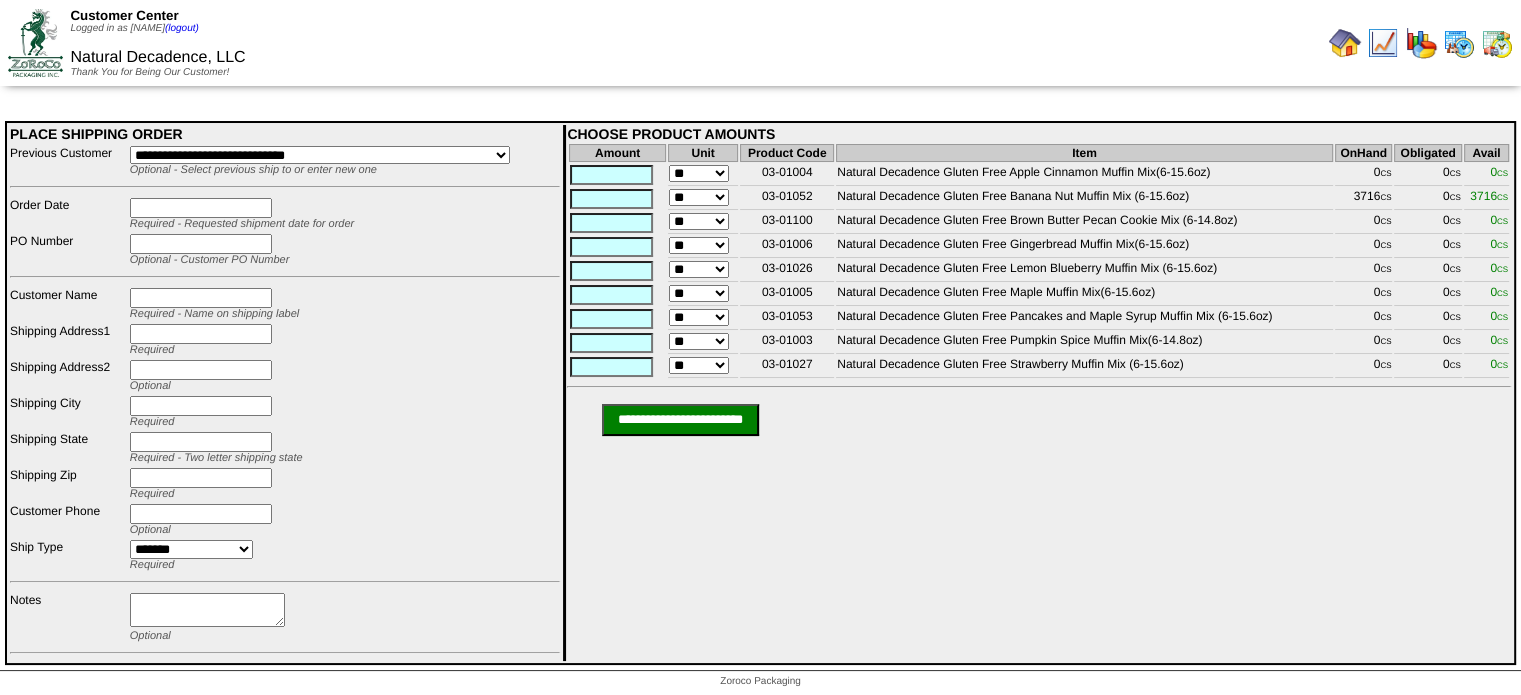 click on "**********" at bounding box center [320, 155] 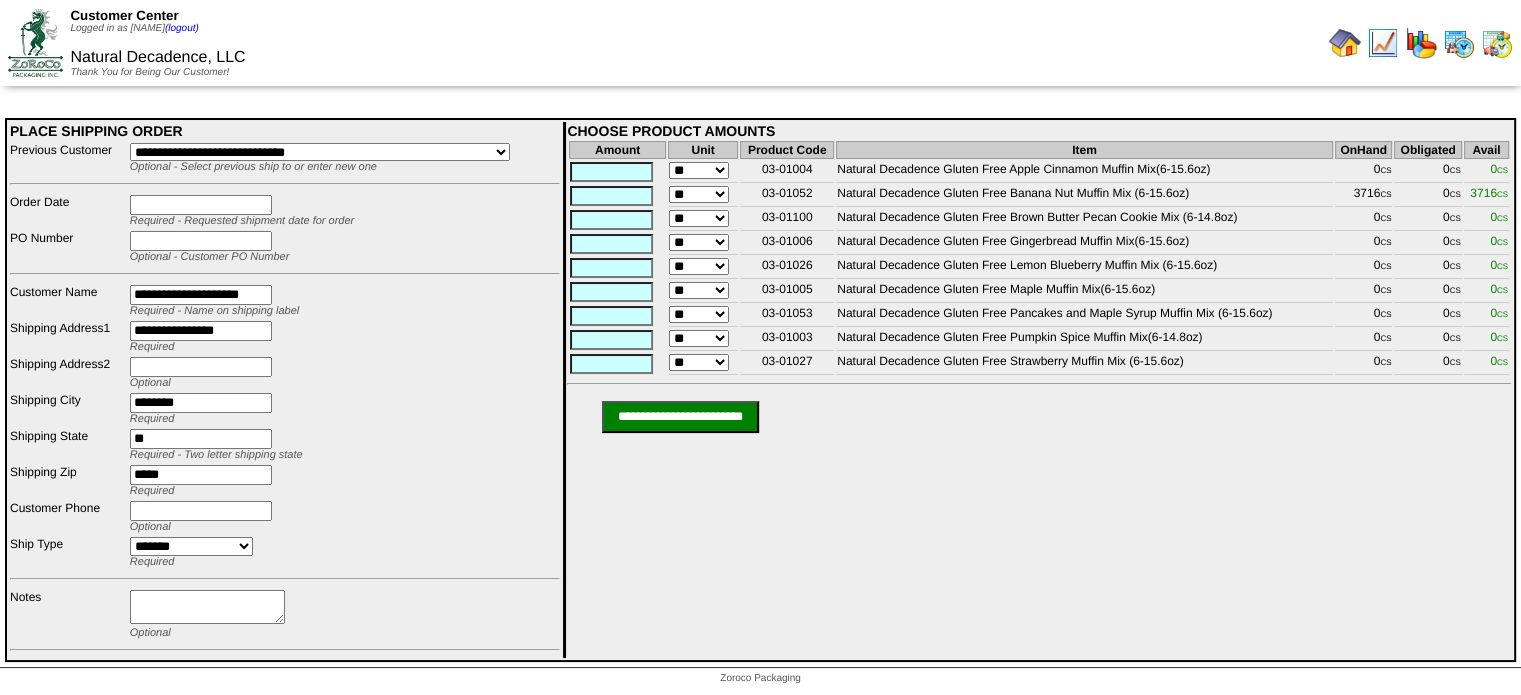 scroll, scrollTop: 0, scrollLeft: 0, axis: both 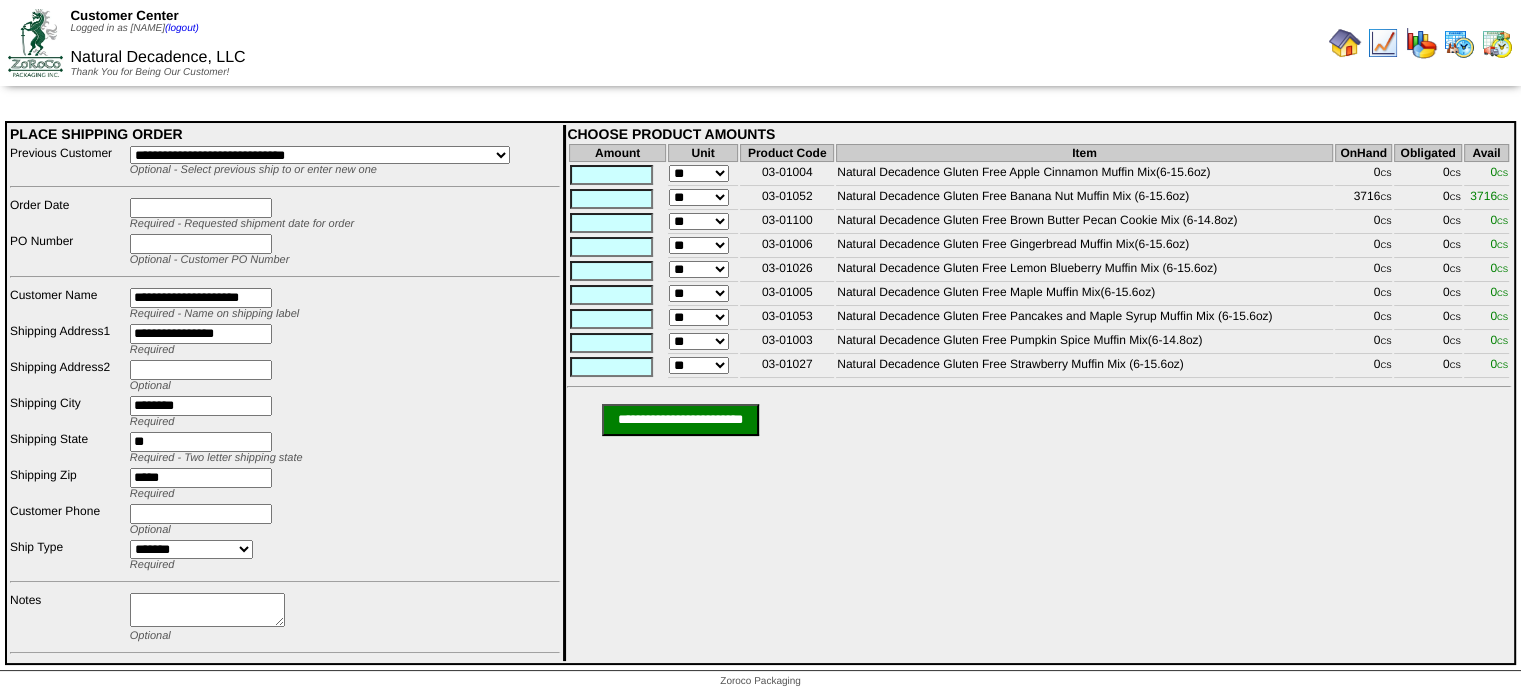 click on "**********" at bounding box center (320, 155) 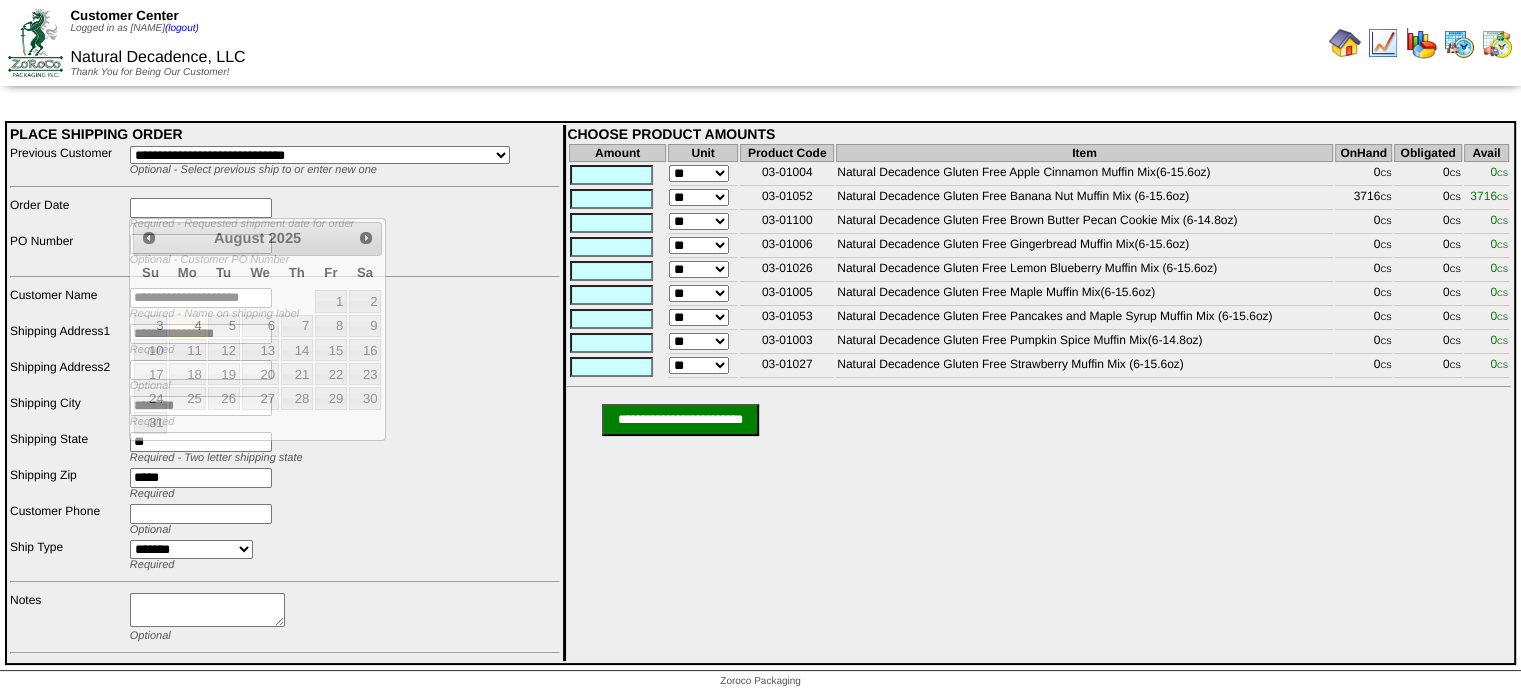 click at bounding box center (285, 187) 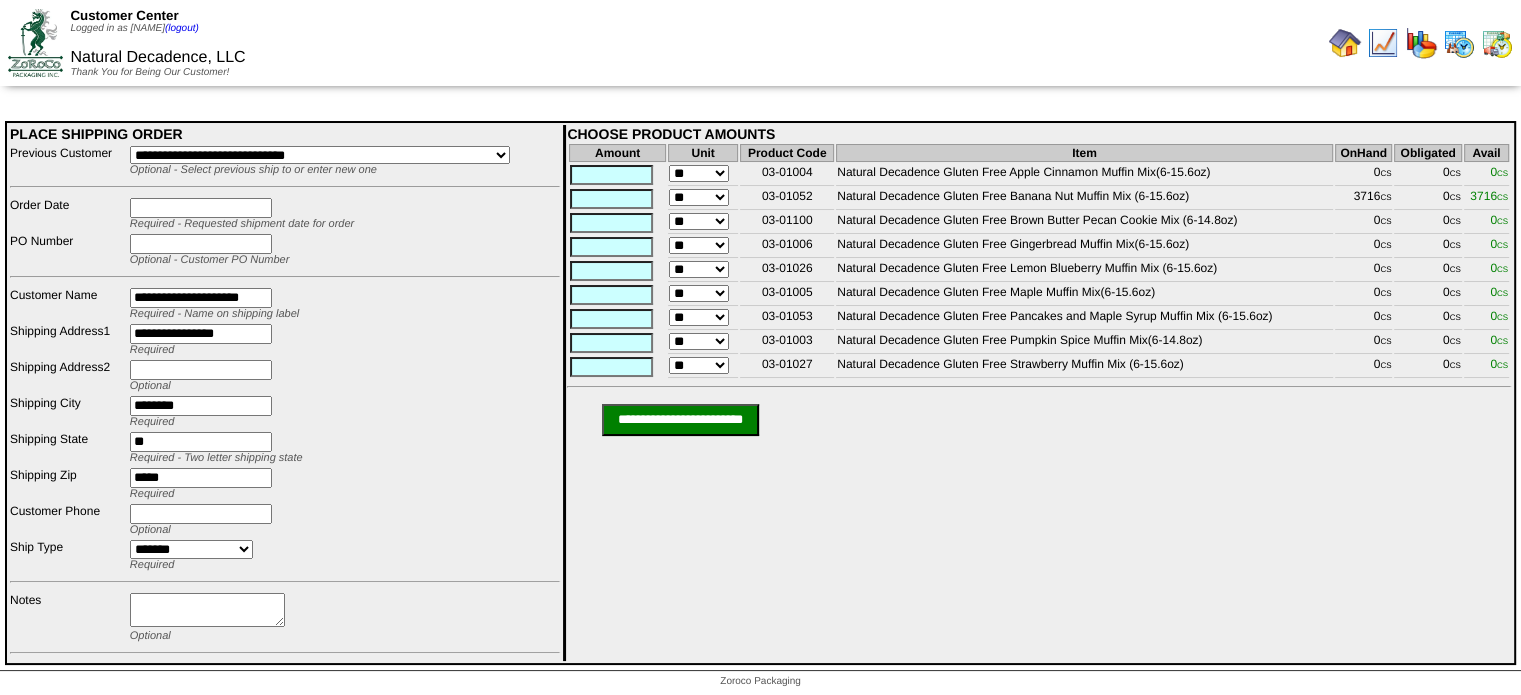 click on "**********" at bounding box center [320, 155] 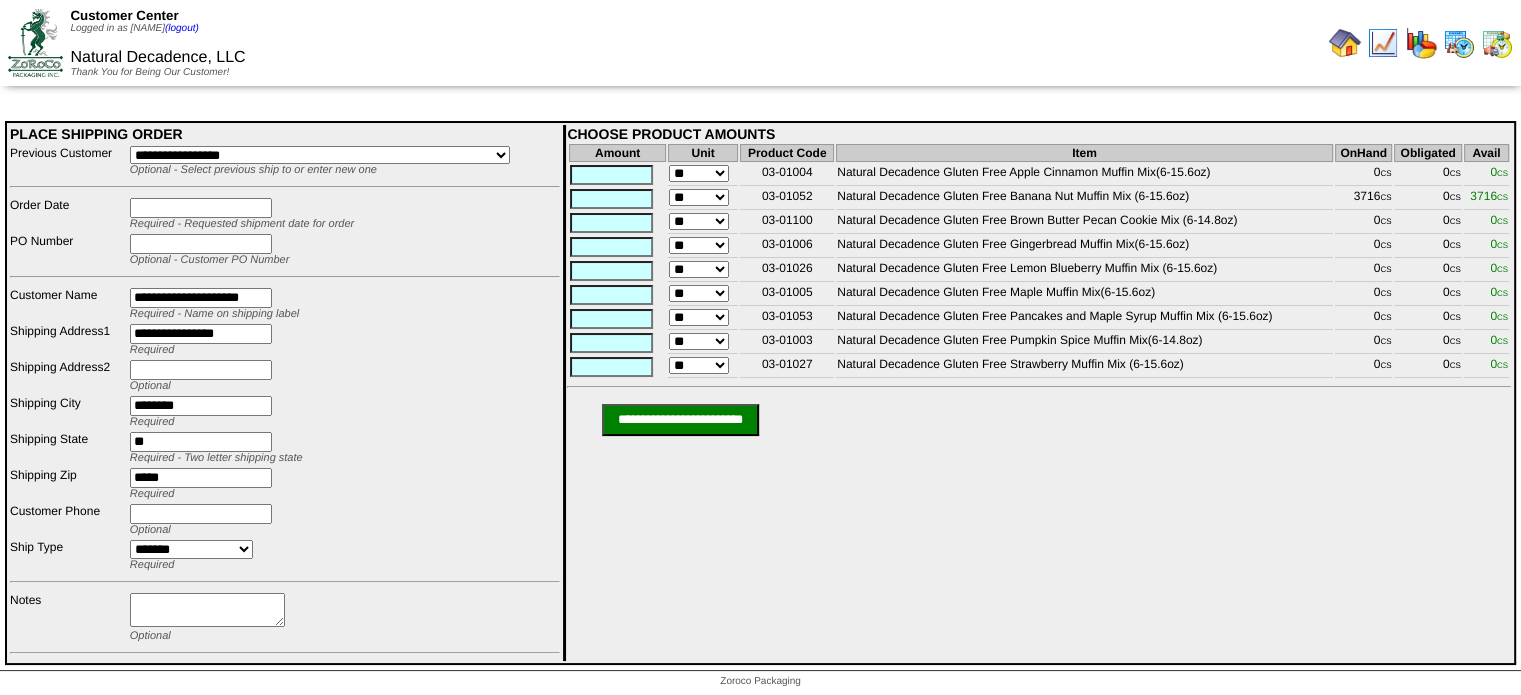 click on "**********" at bounding box center [320, 155] 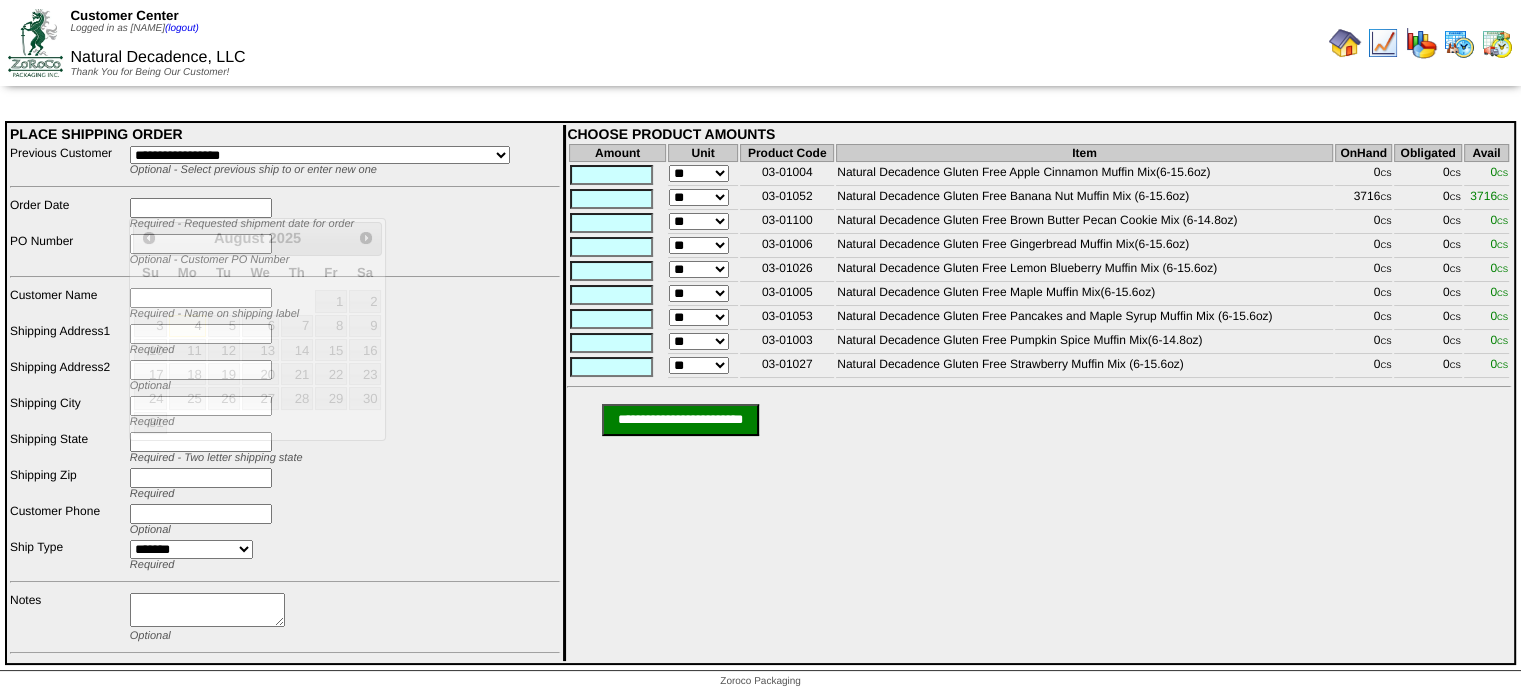 click at bounding box center (201, 208) 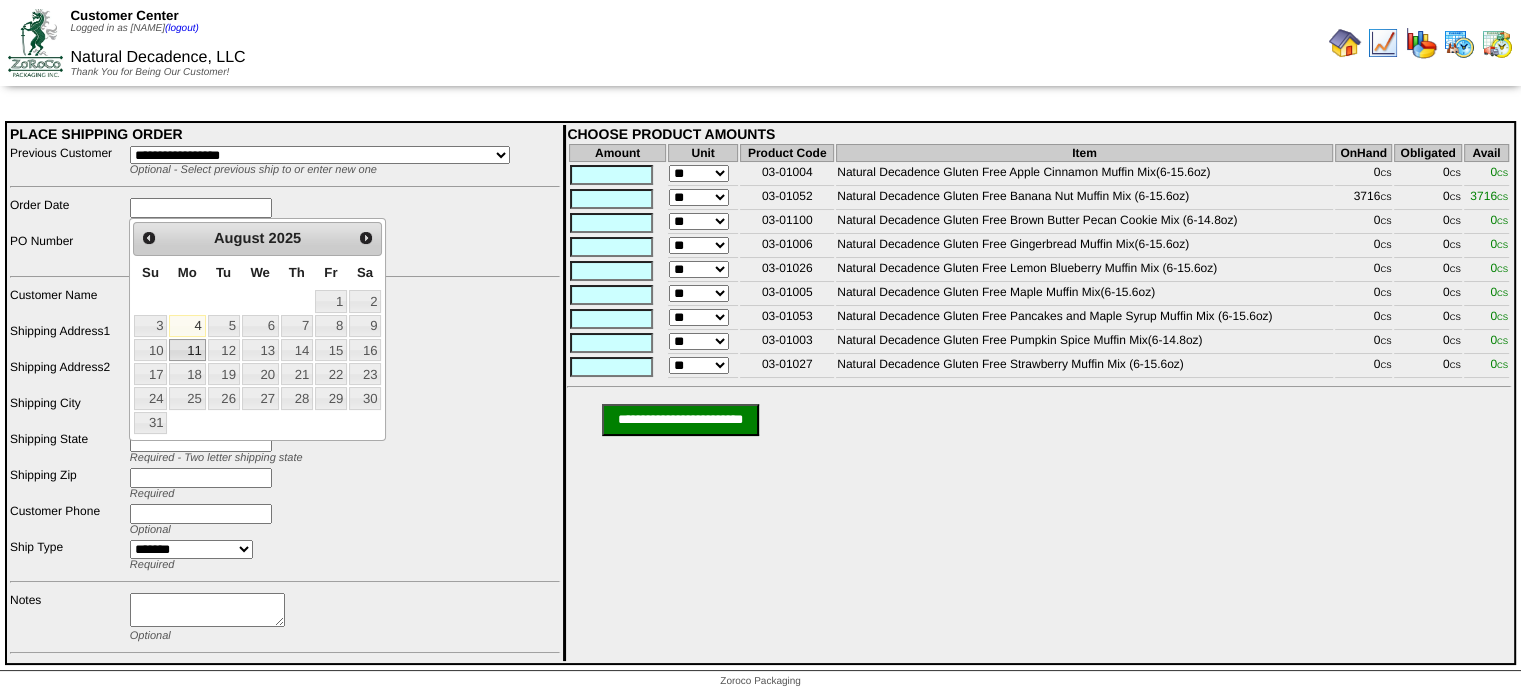 click on "11" at bounding box center (187, 350) 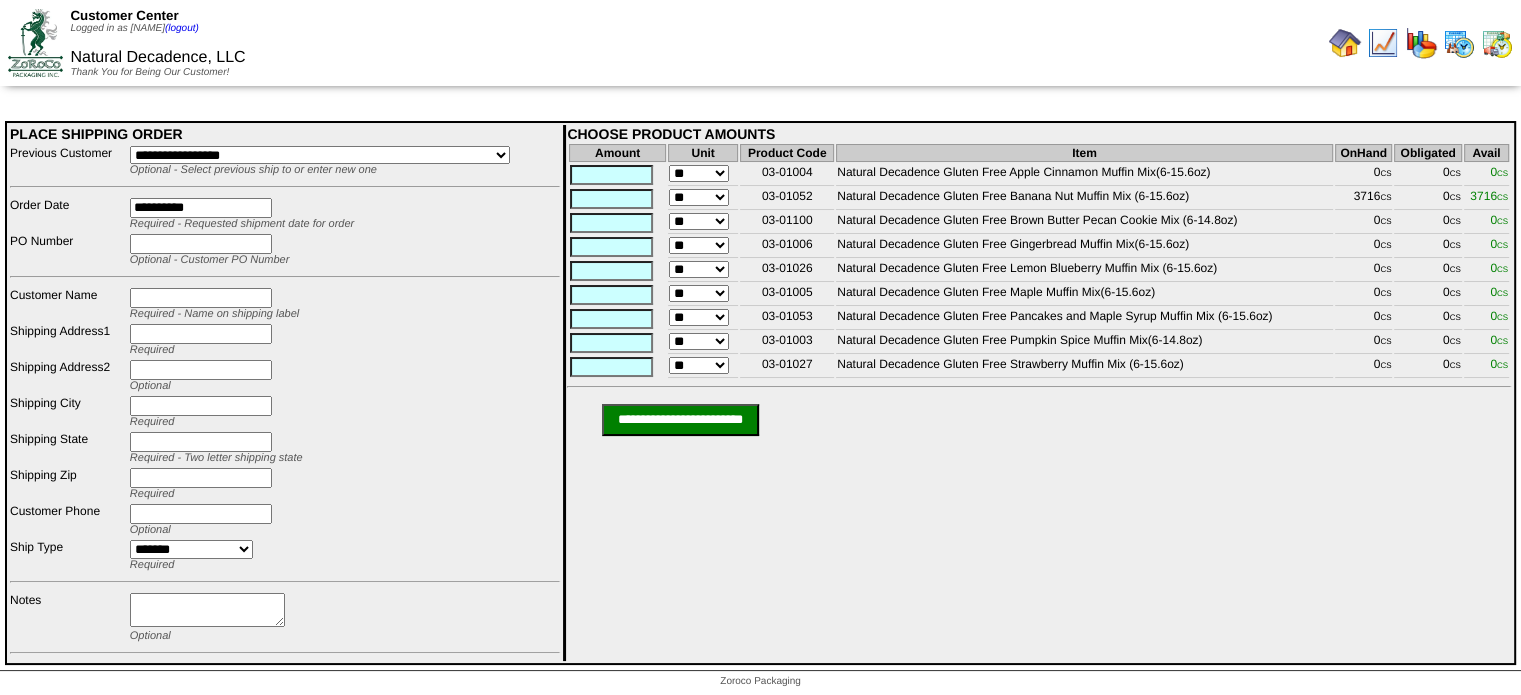click at bounding box center (201, 244) 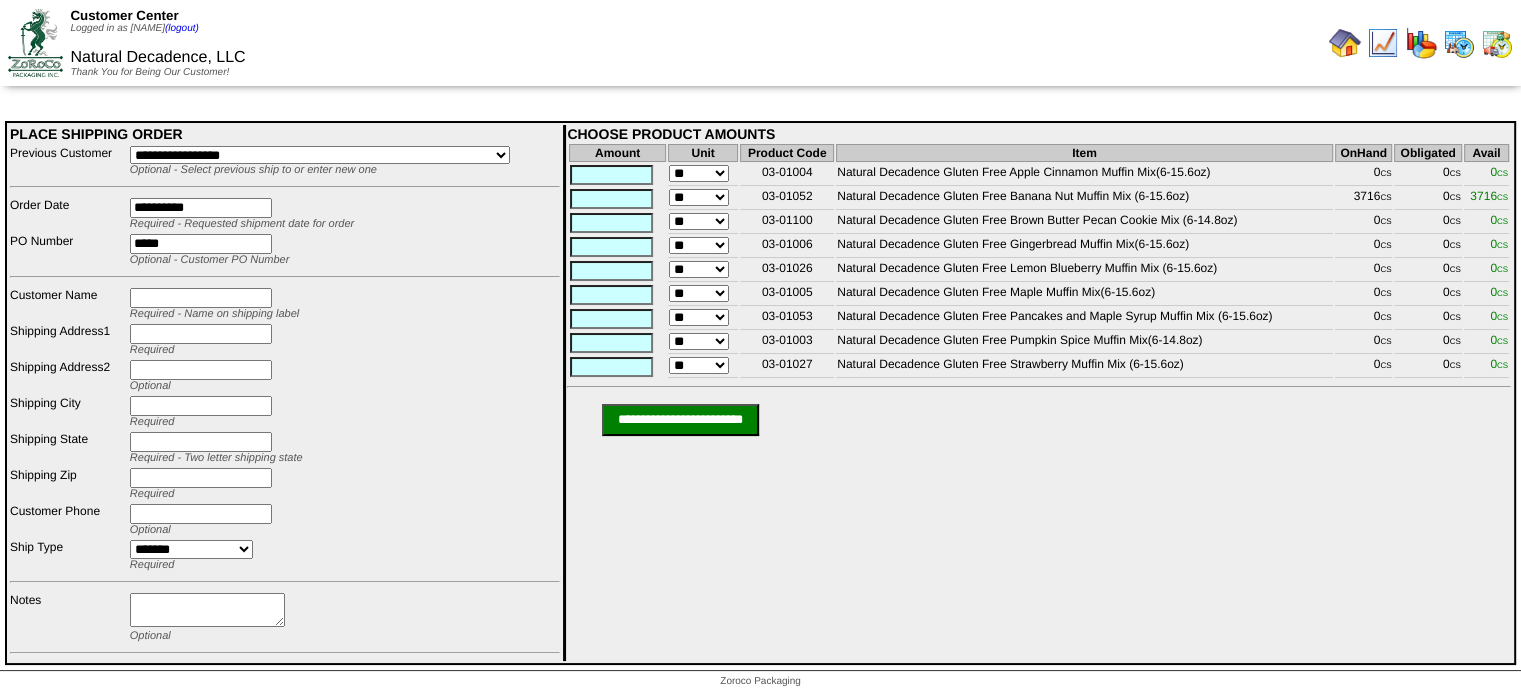 type on "*****" 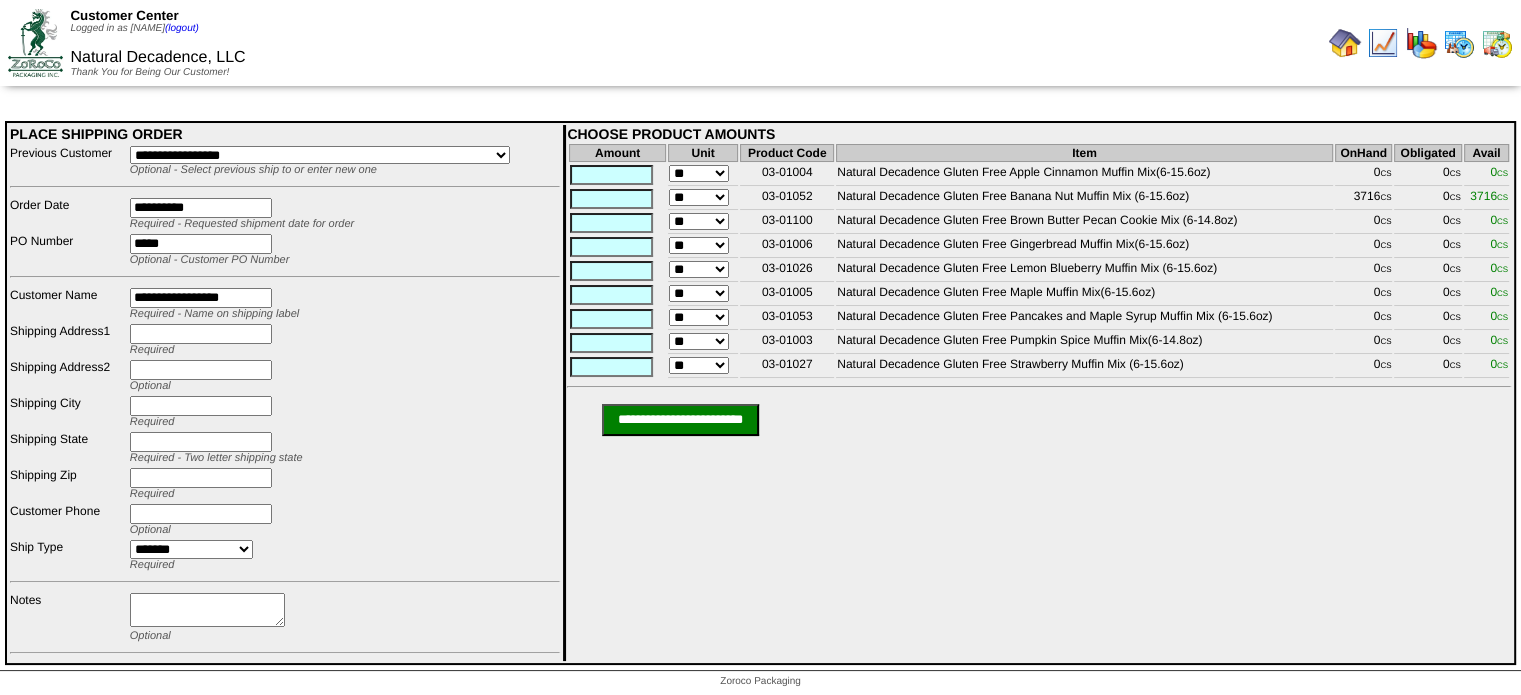 type on "**********" 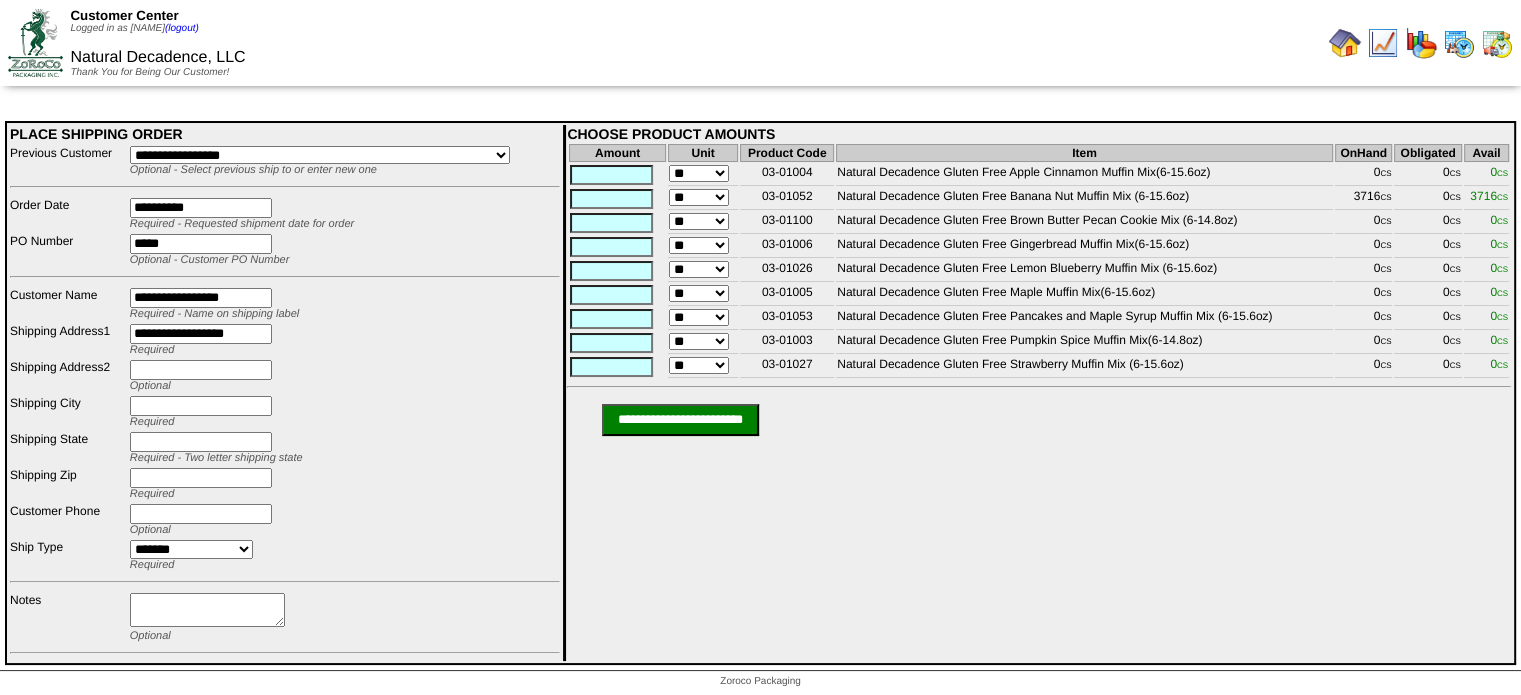 type on "**********" 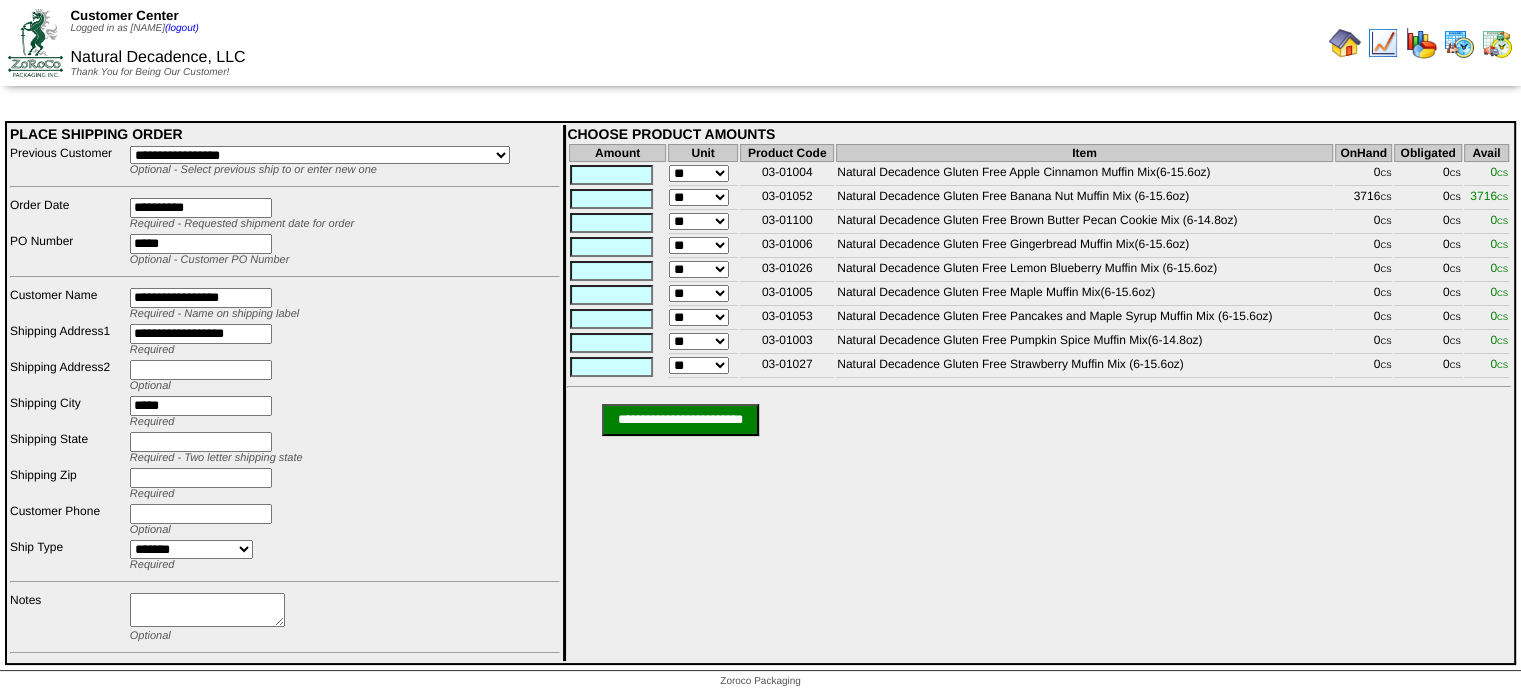 type on "*****" 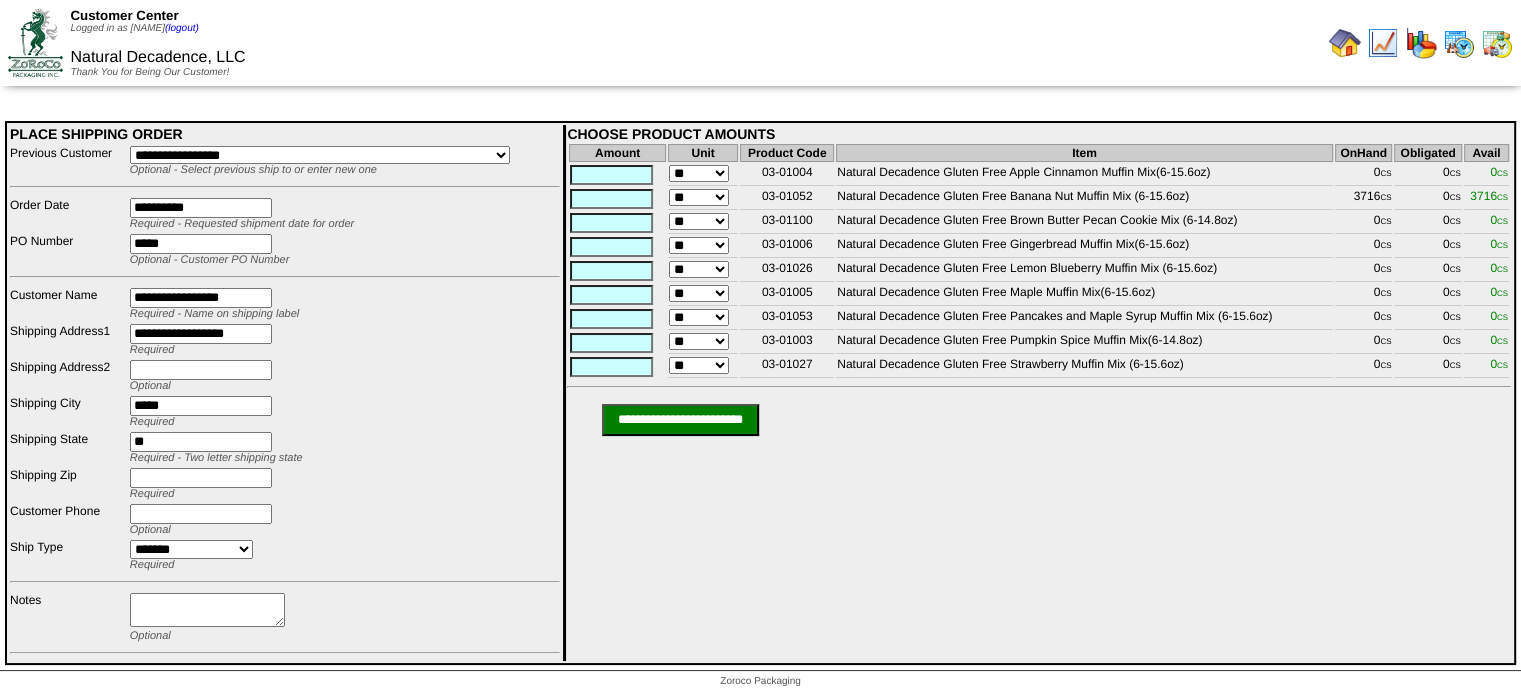 type on "**" 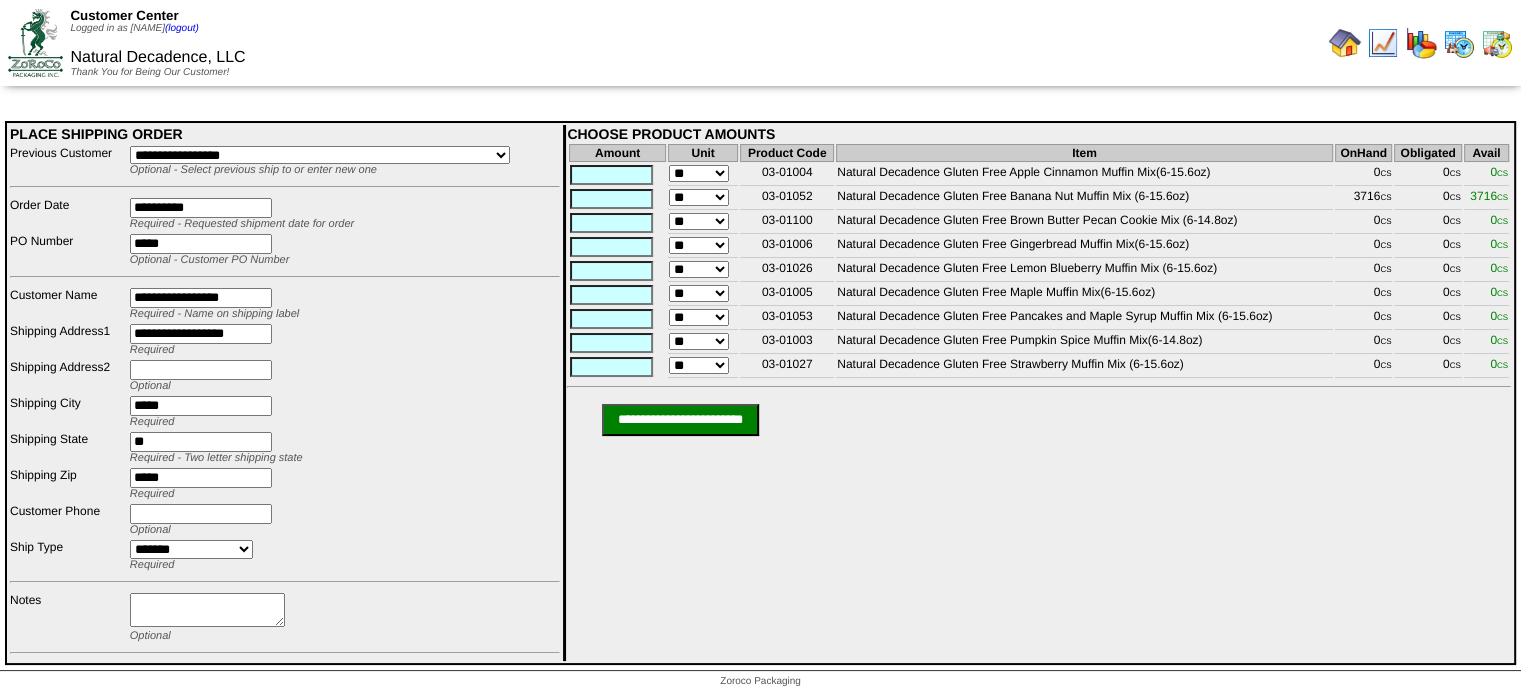 type on "*****" 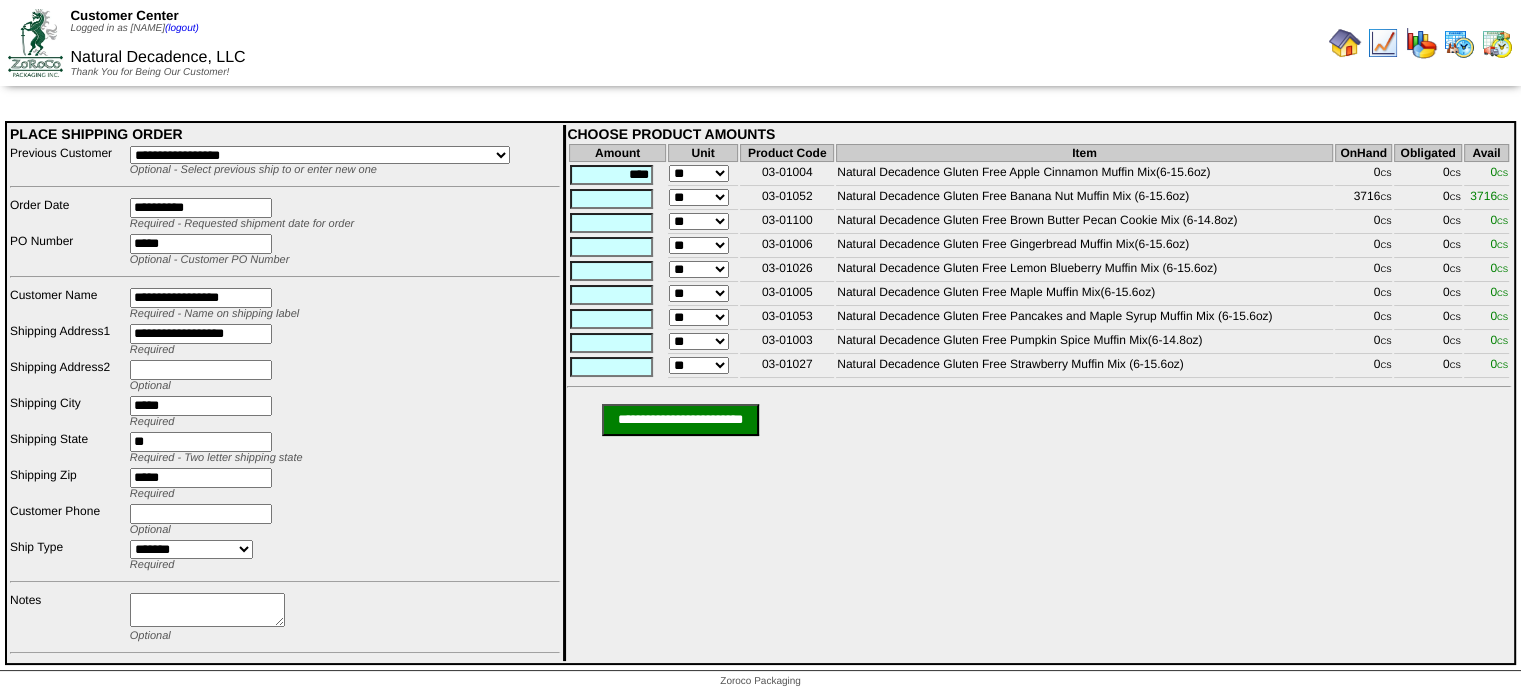 type on "****" 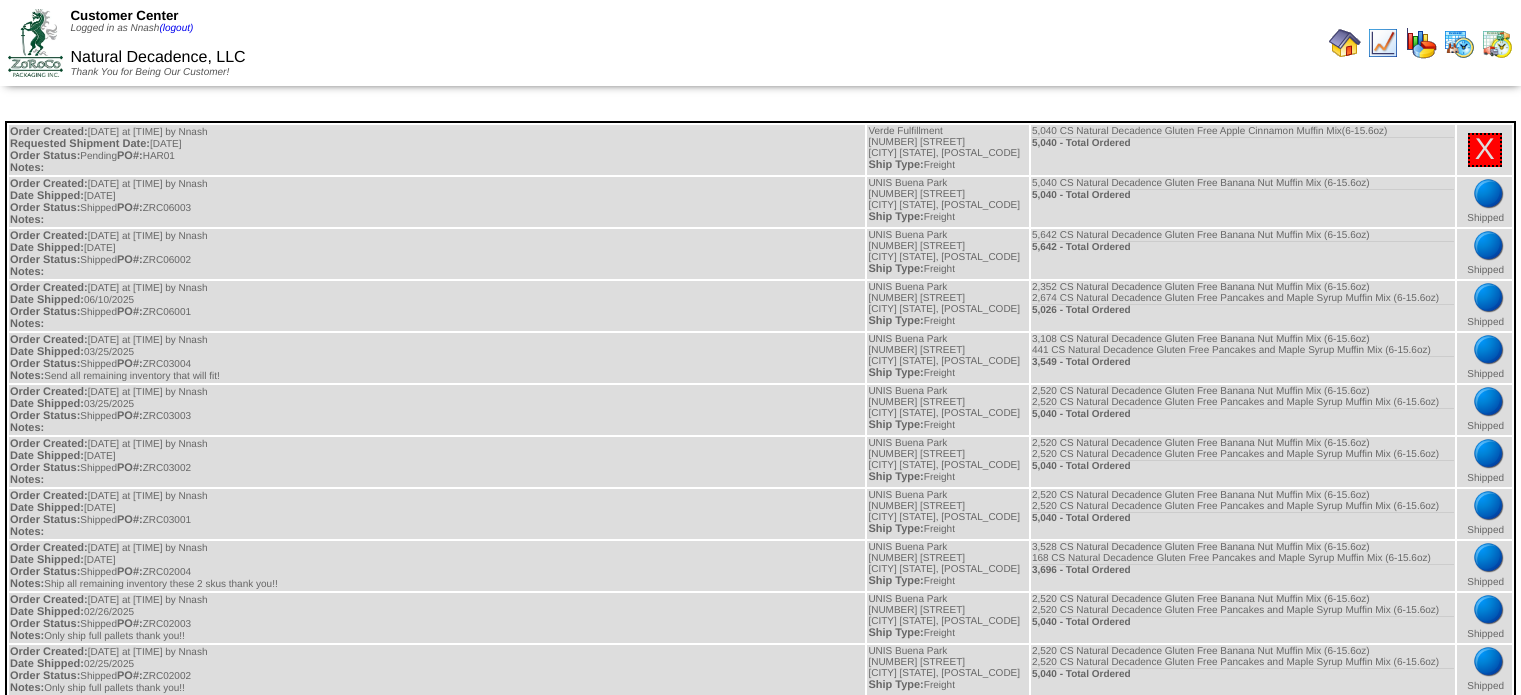 scroll, scrollTop: 0, scrollLeft: 0, axis: both 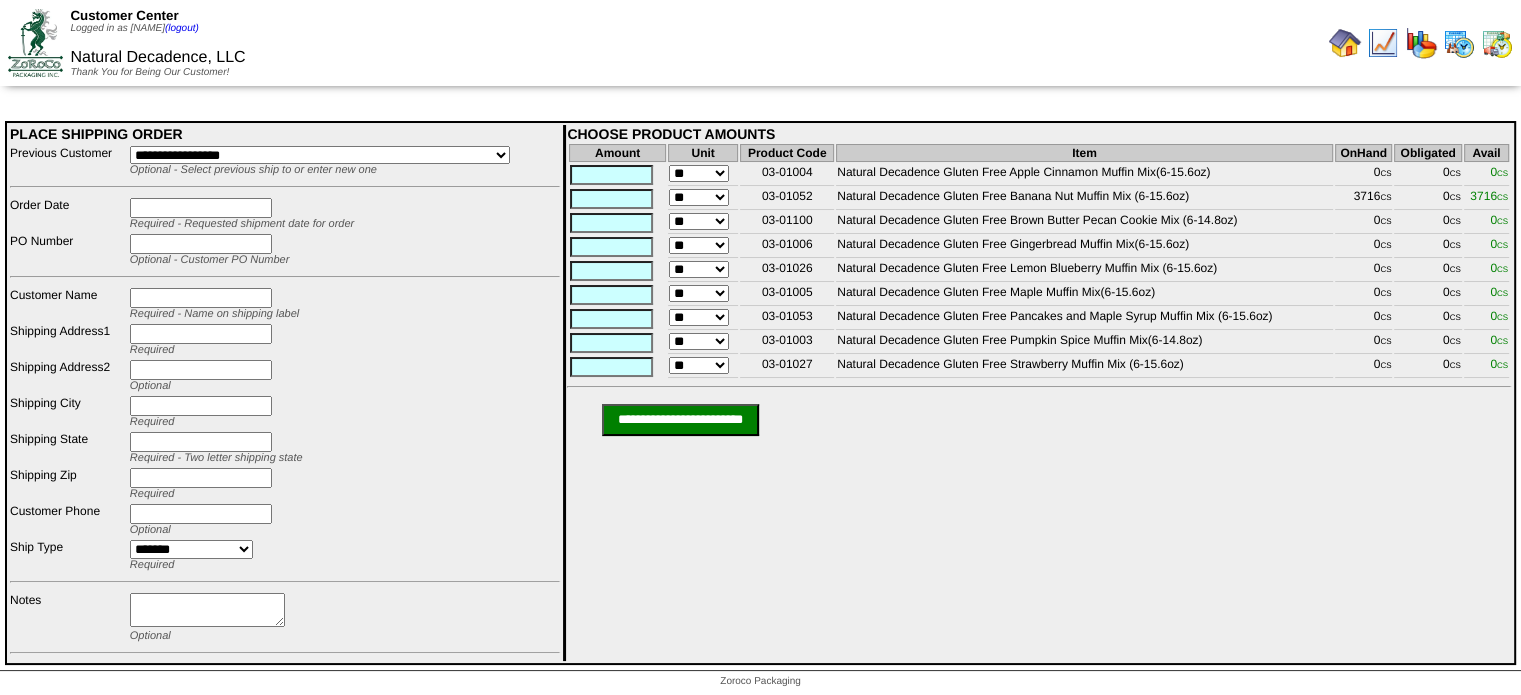 click at bounding box center (201, 244) 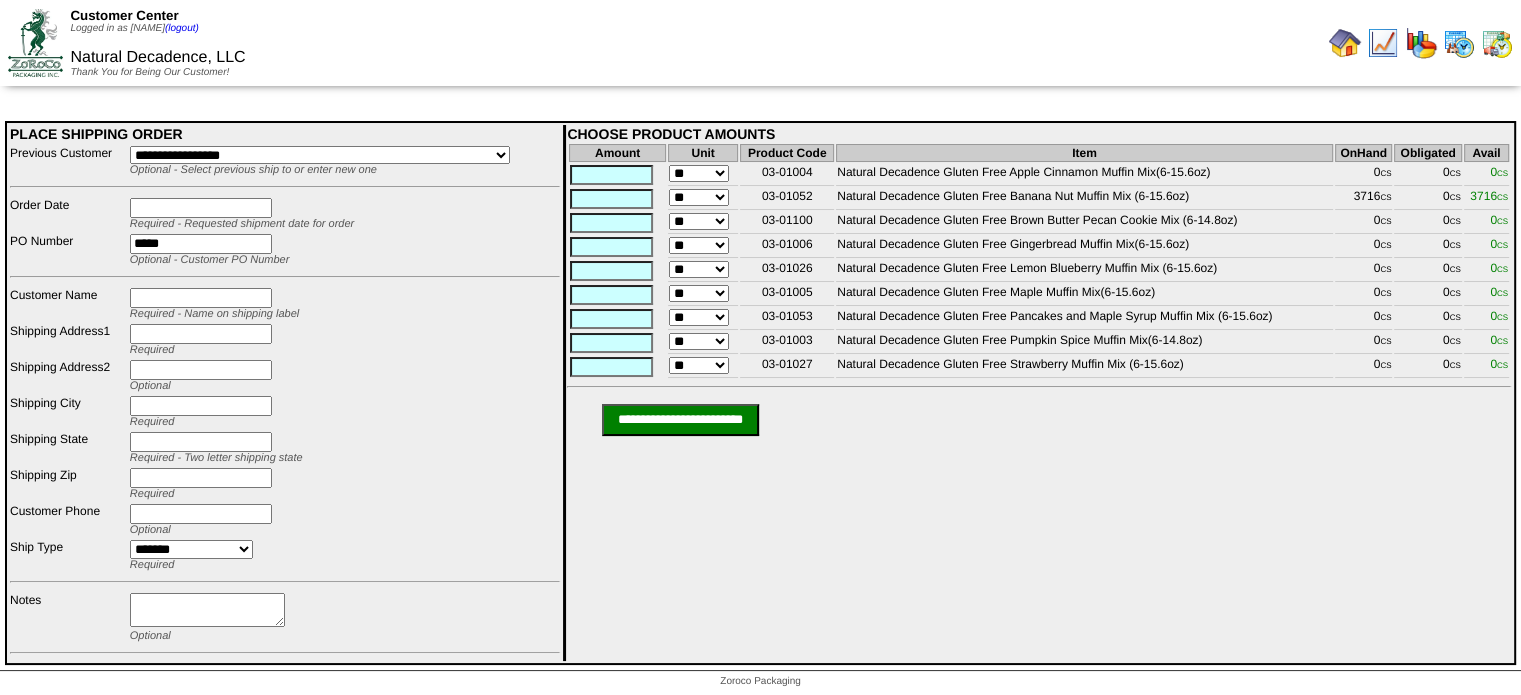 type on "*****" 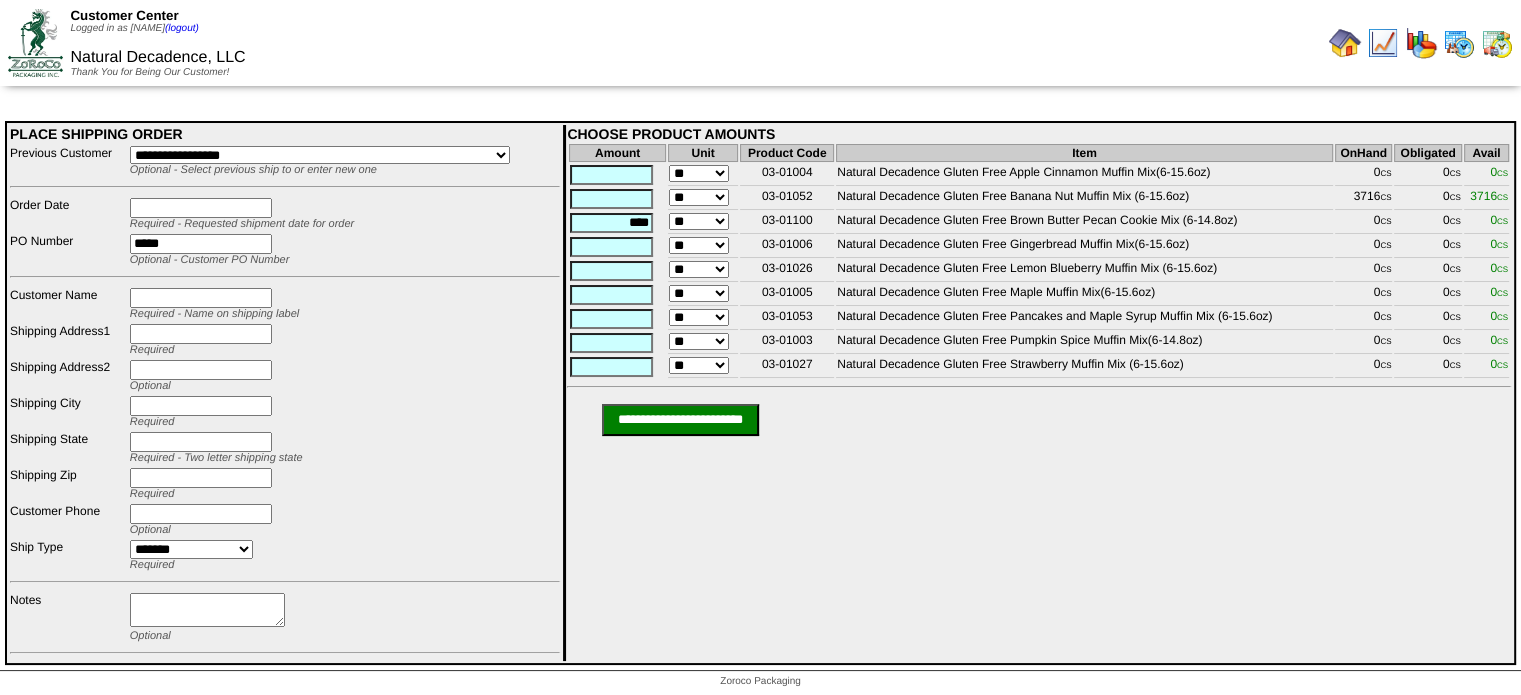 type on "****" 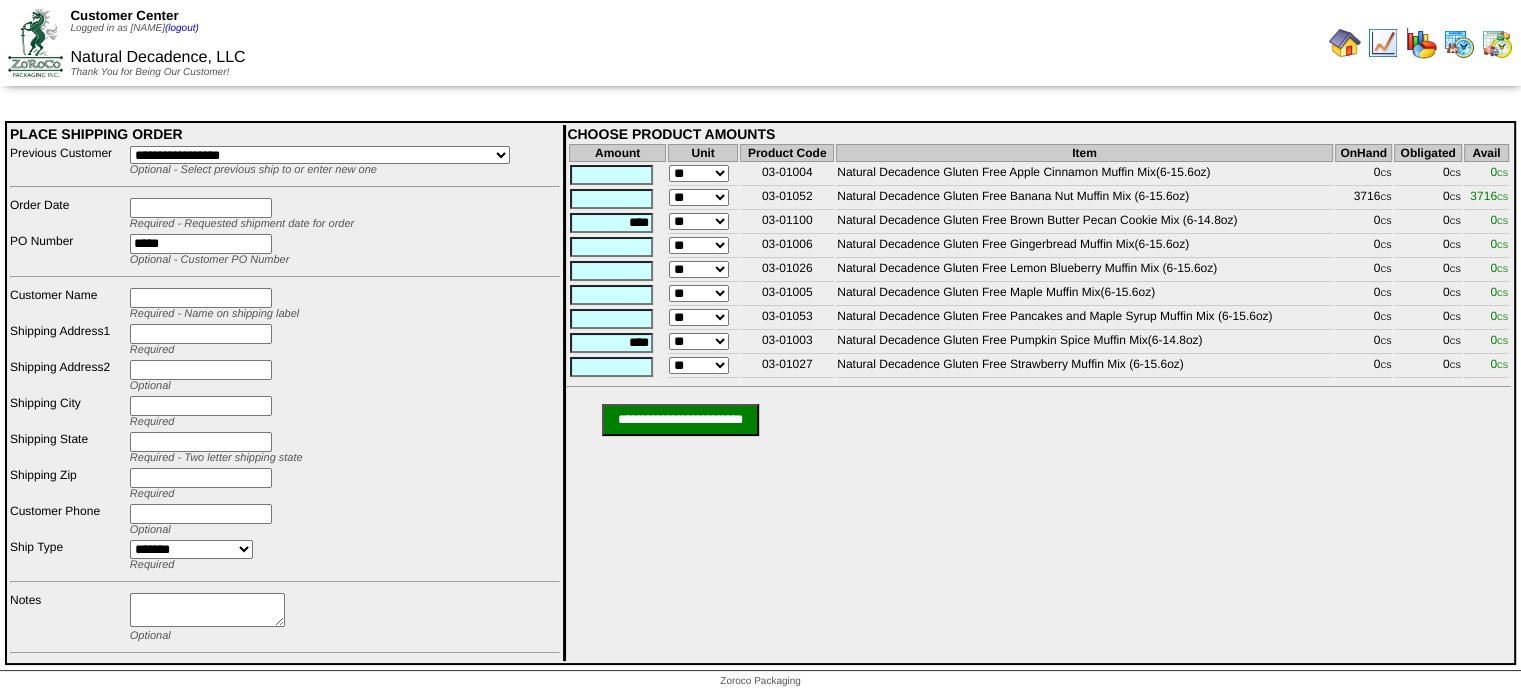scroll, scrollTop: 6, scrollLeft: 0, axis: vertical 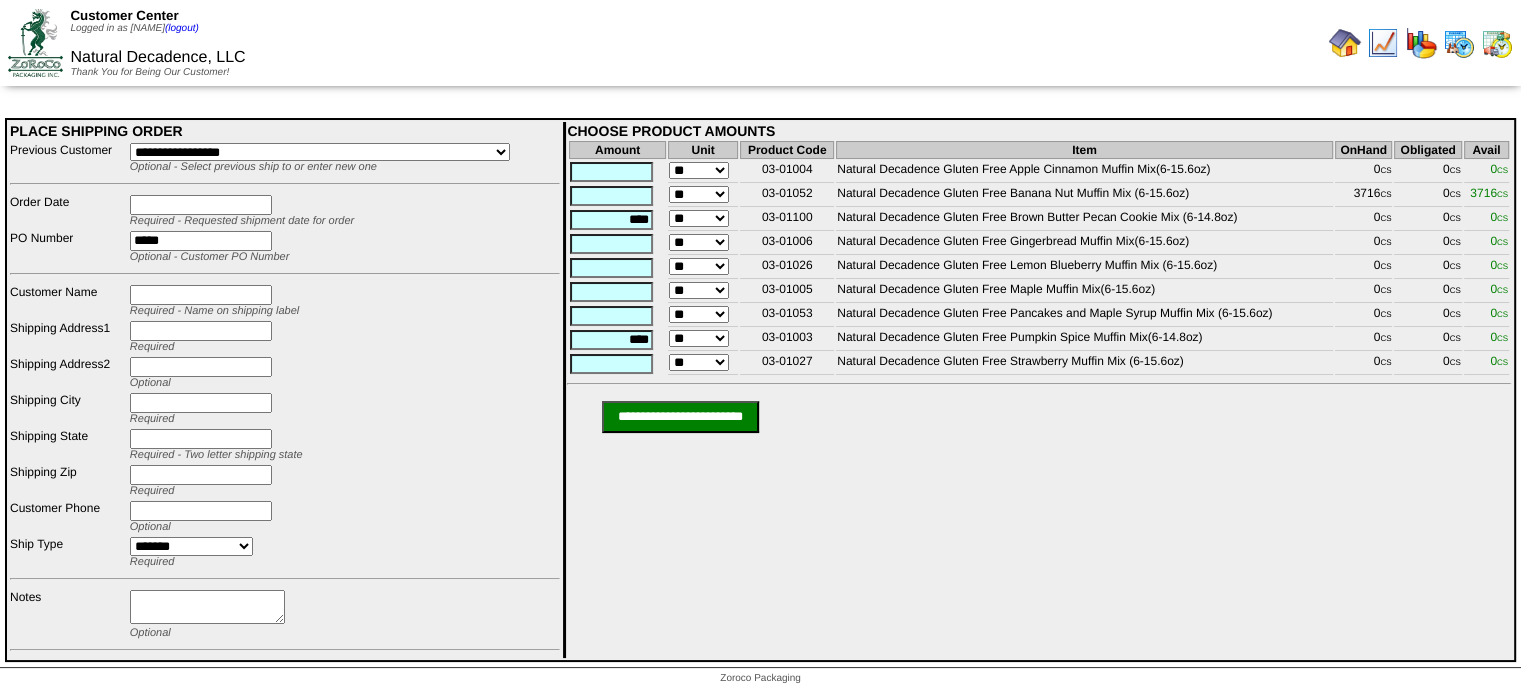 type on "****" 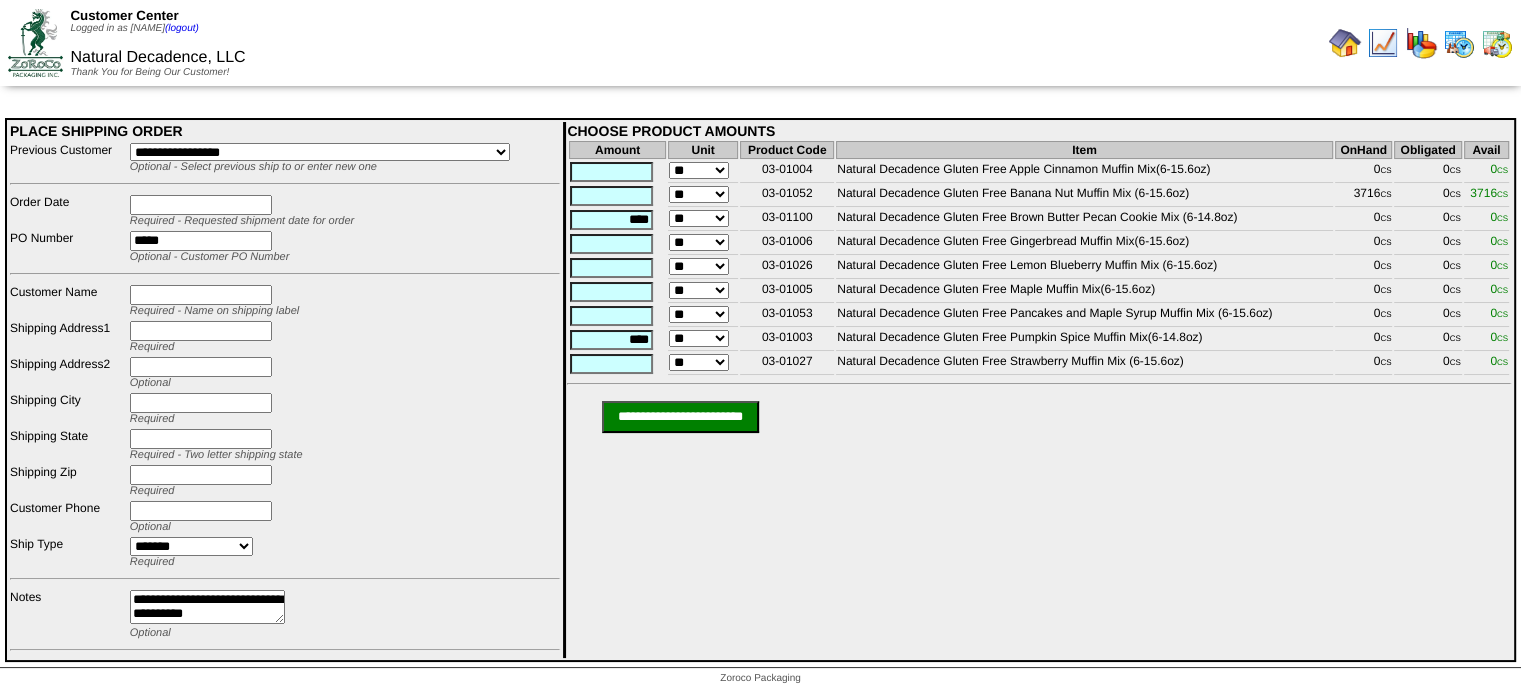 scroll, scrollTop: 0, scrollLeft: 0, axis: both 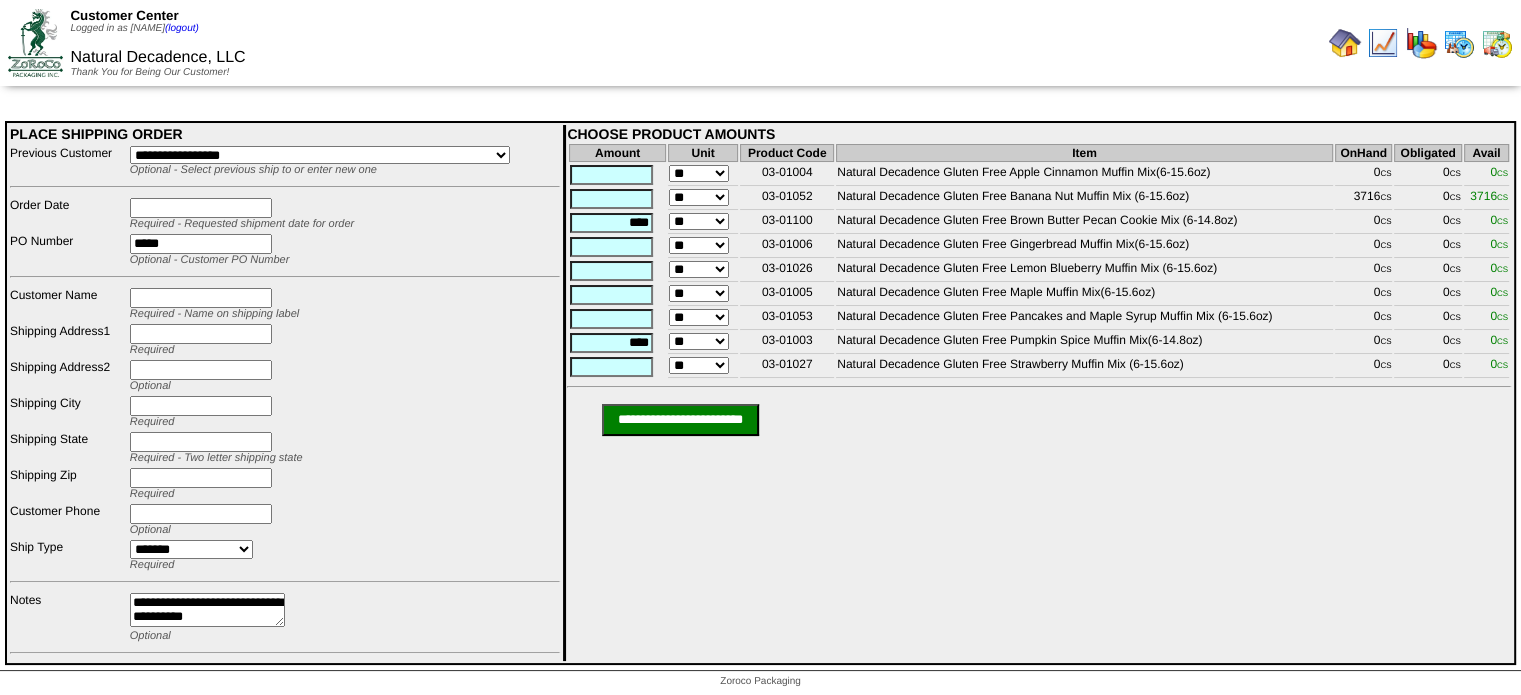 click on "**********" at bounding box center [207, 610] 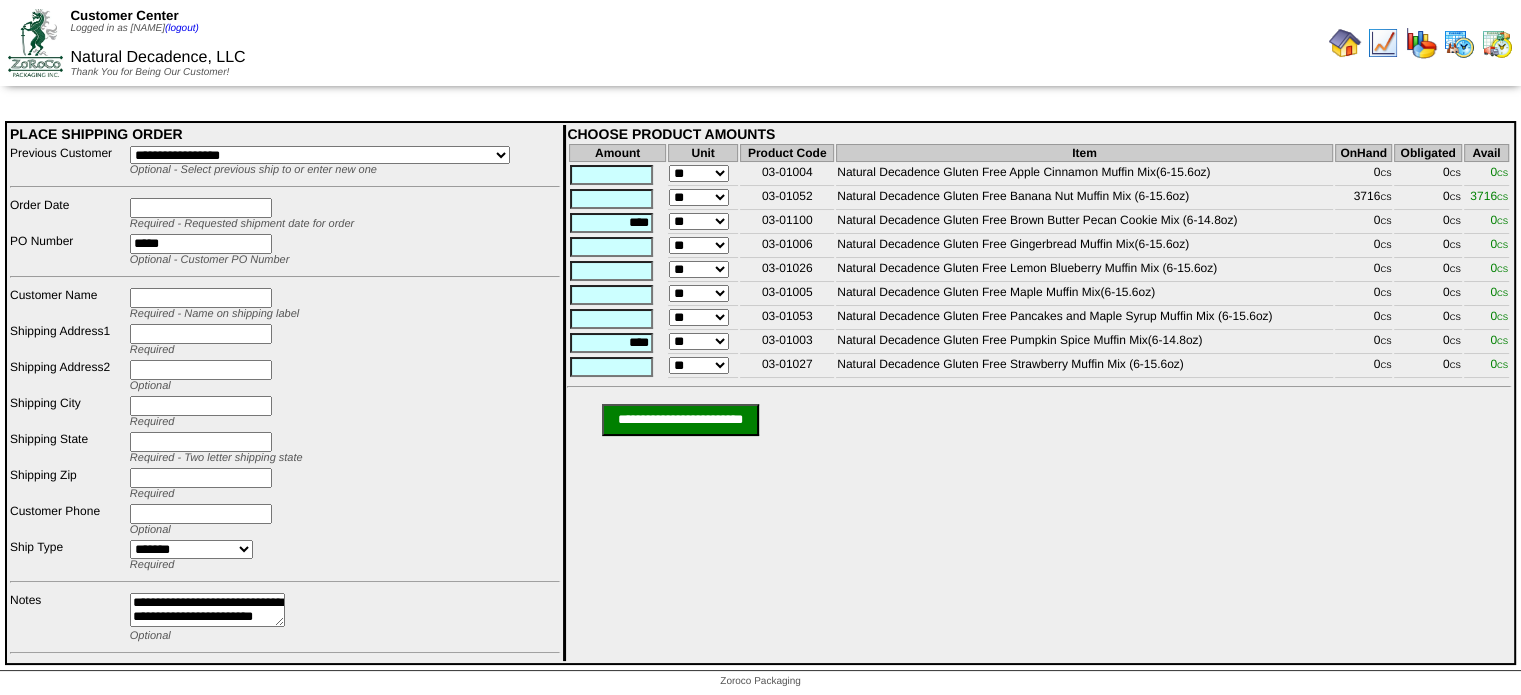 scroll, scrollTop: 15, scrollLeft: 0, axis: vertical 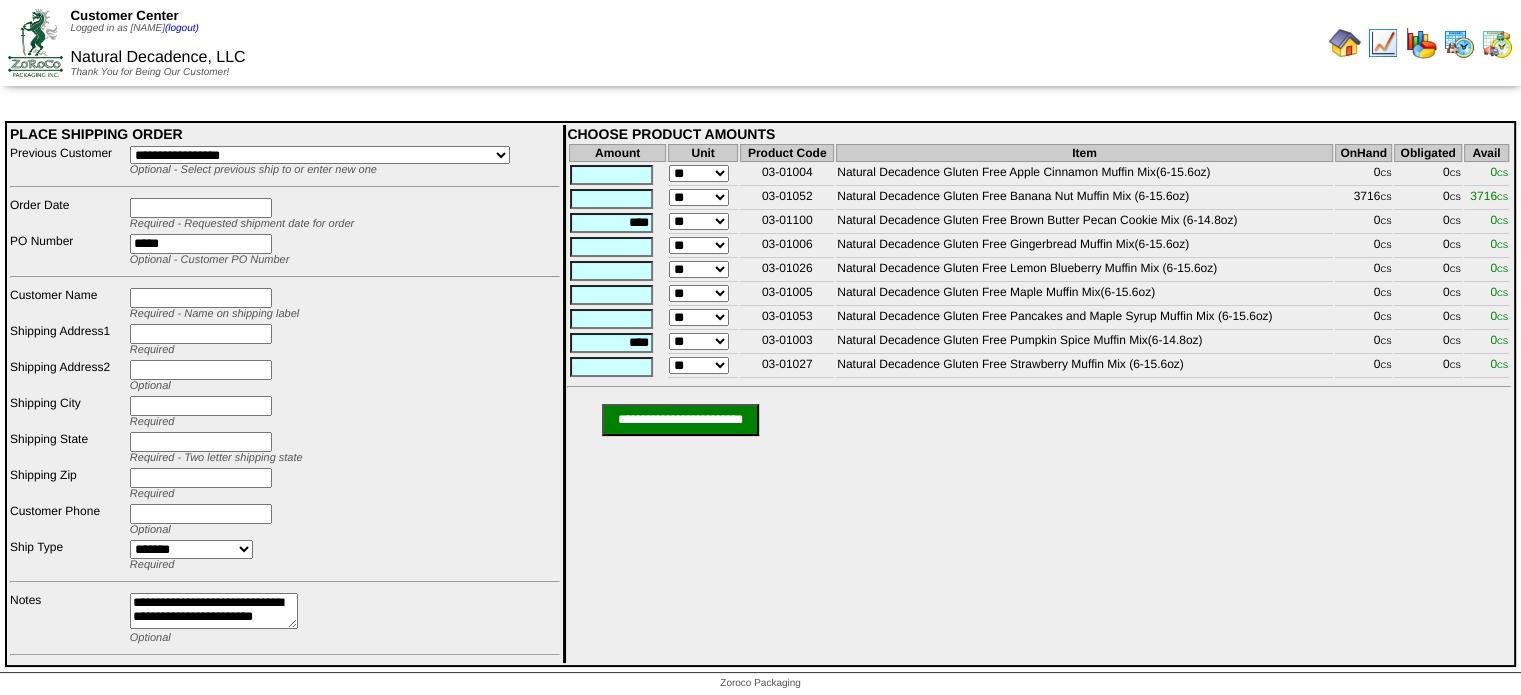 type on "**********" 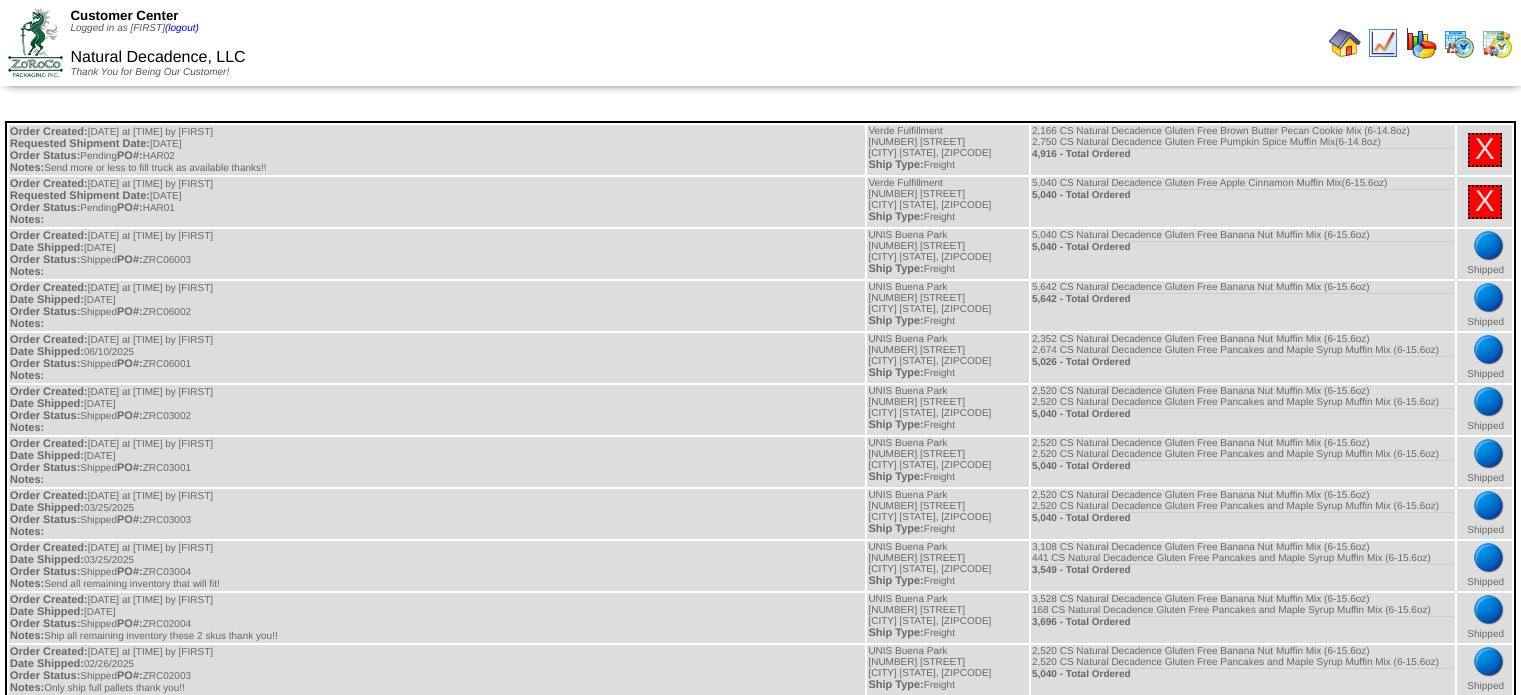 scroll, scrollTop: 0, scrollLeft: 0, axis: both 